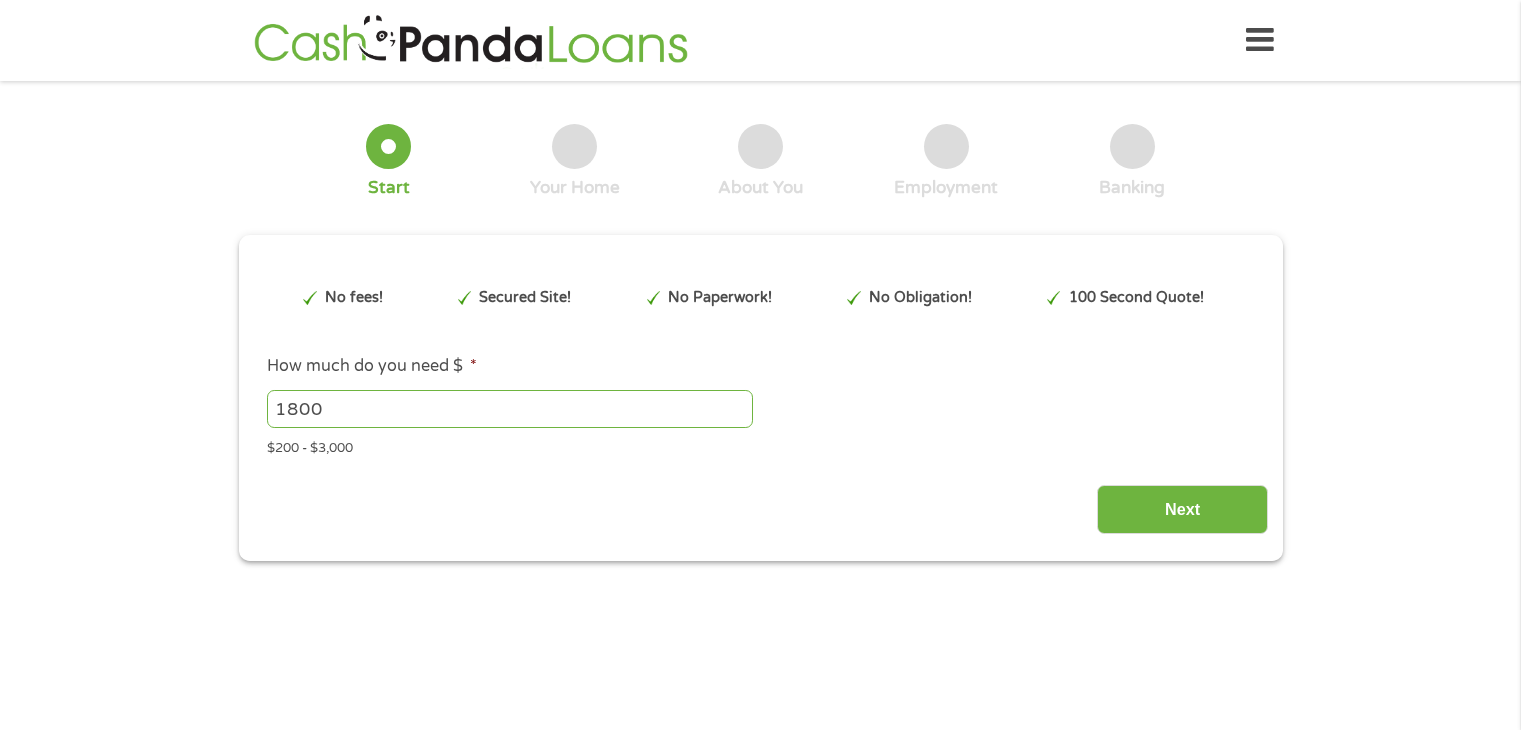 scroll, scrollTop: 0, scrollLeft: 0, axis: both 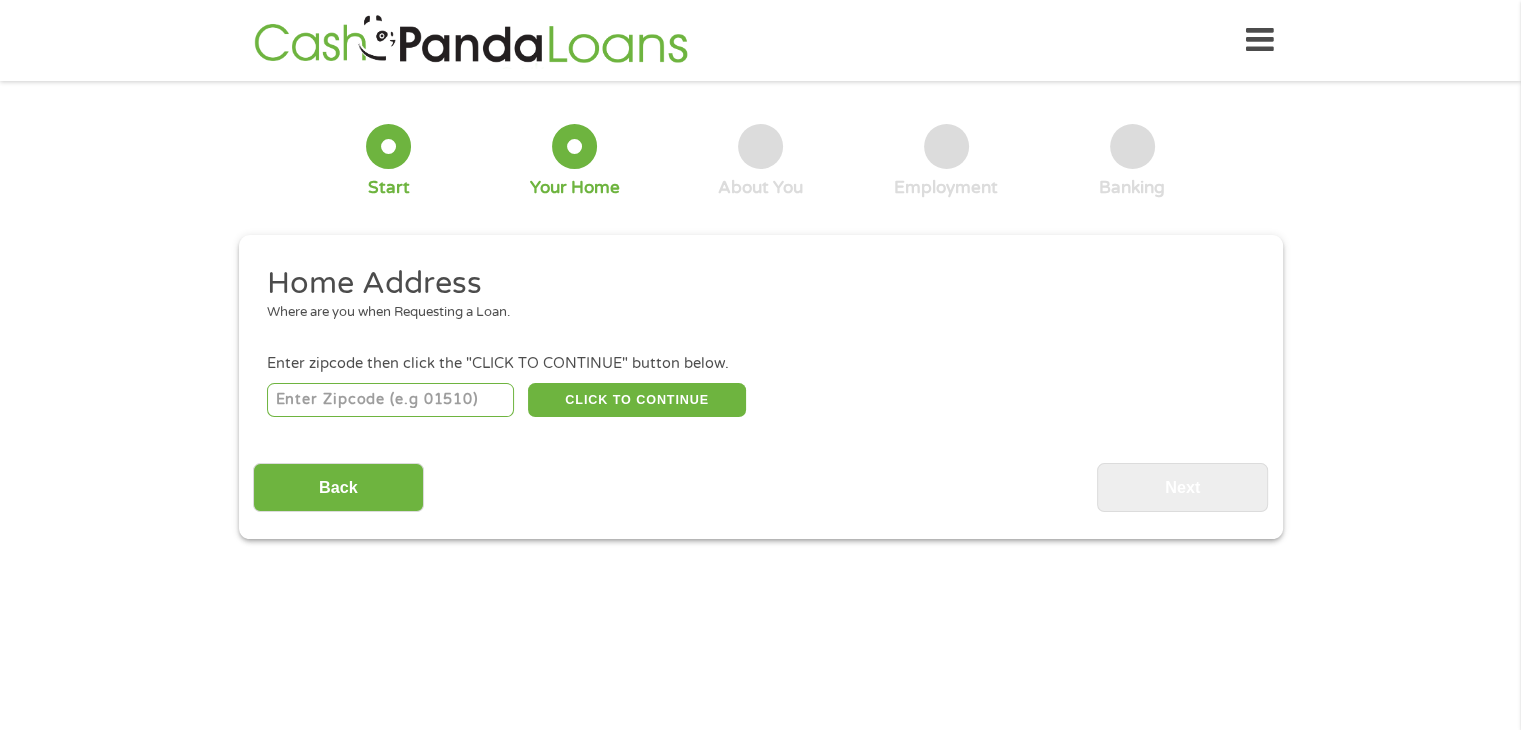 click at bounding box center (390, 400) 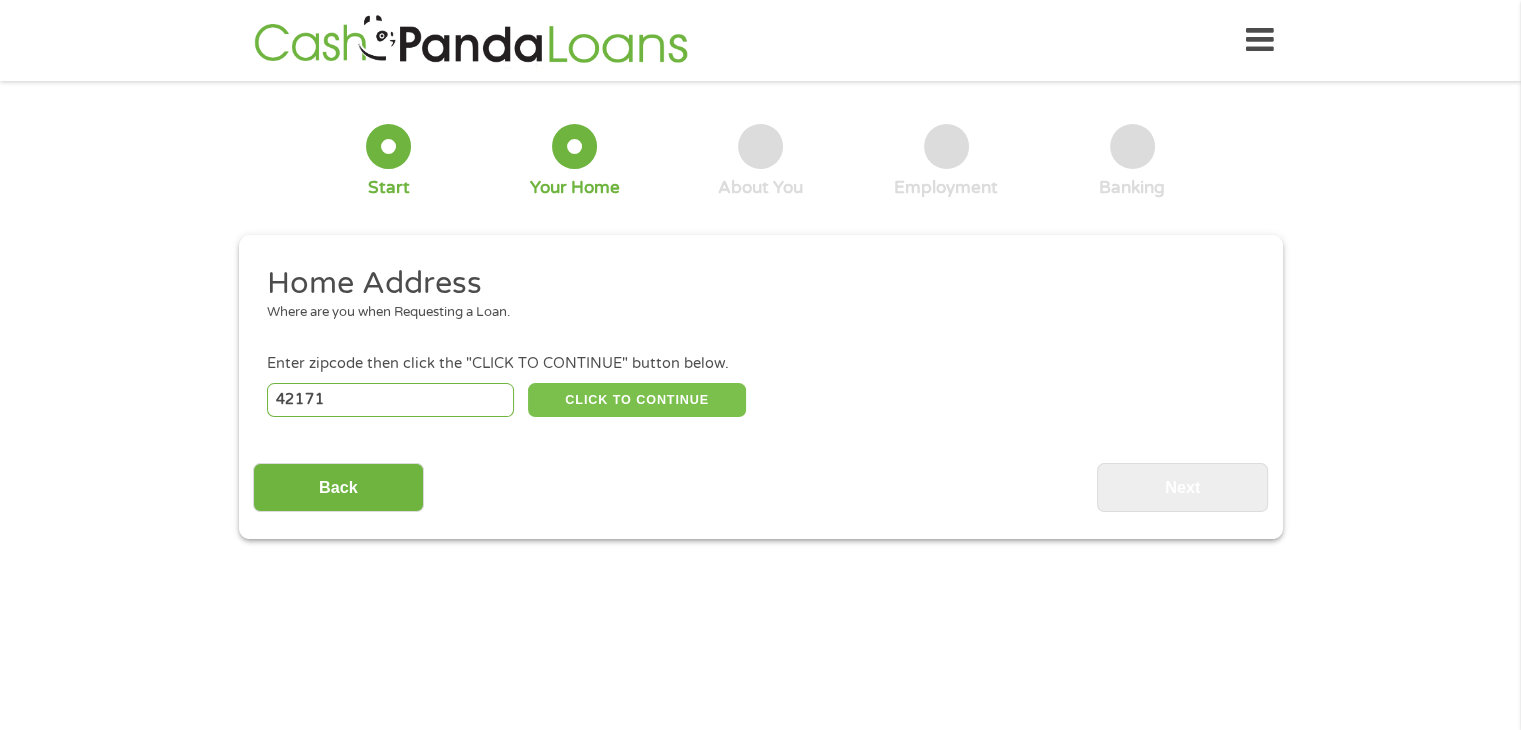 type on "42171" 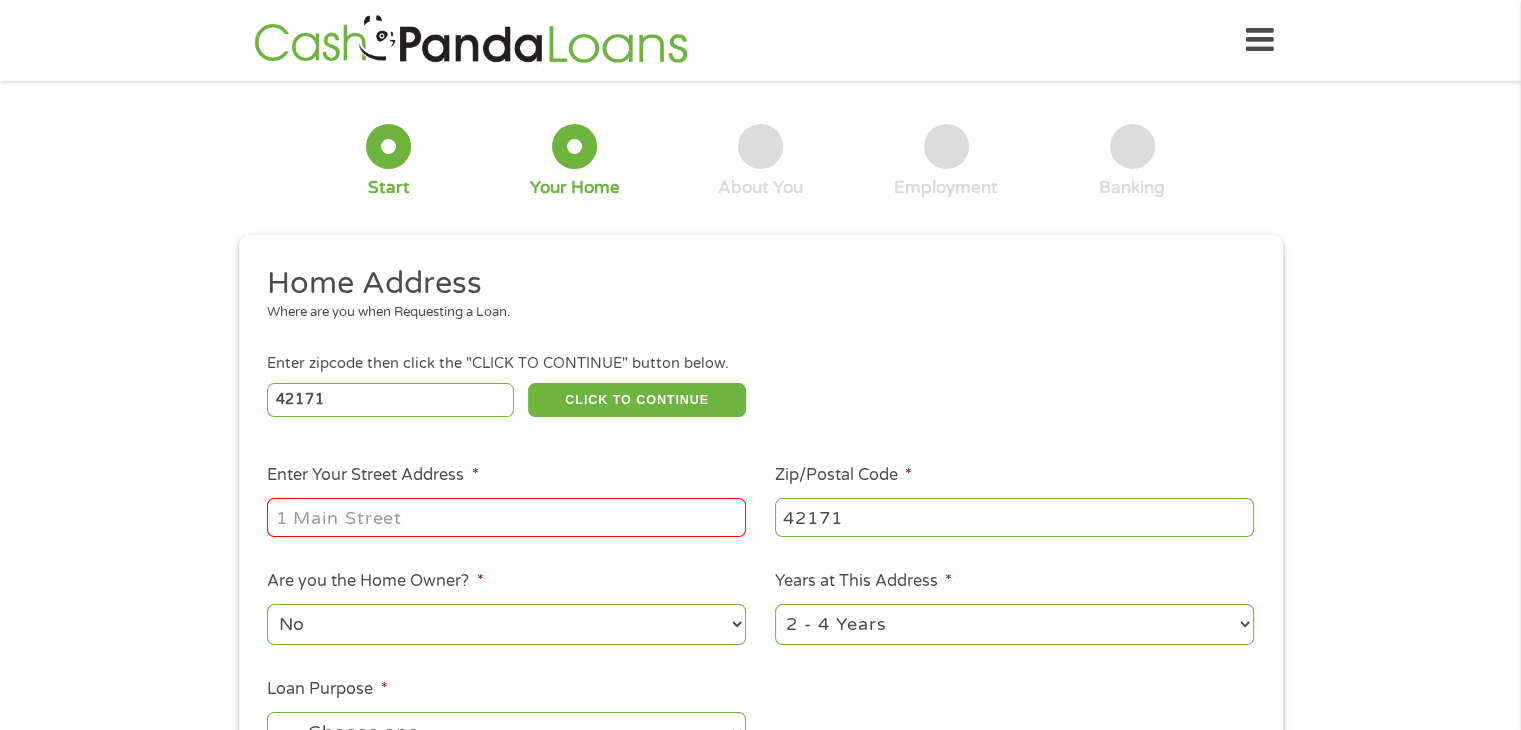 click on "Enter Your Street Address *" at bounding box center [506, 517] 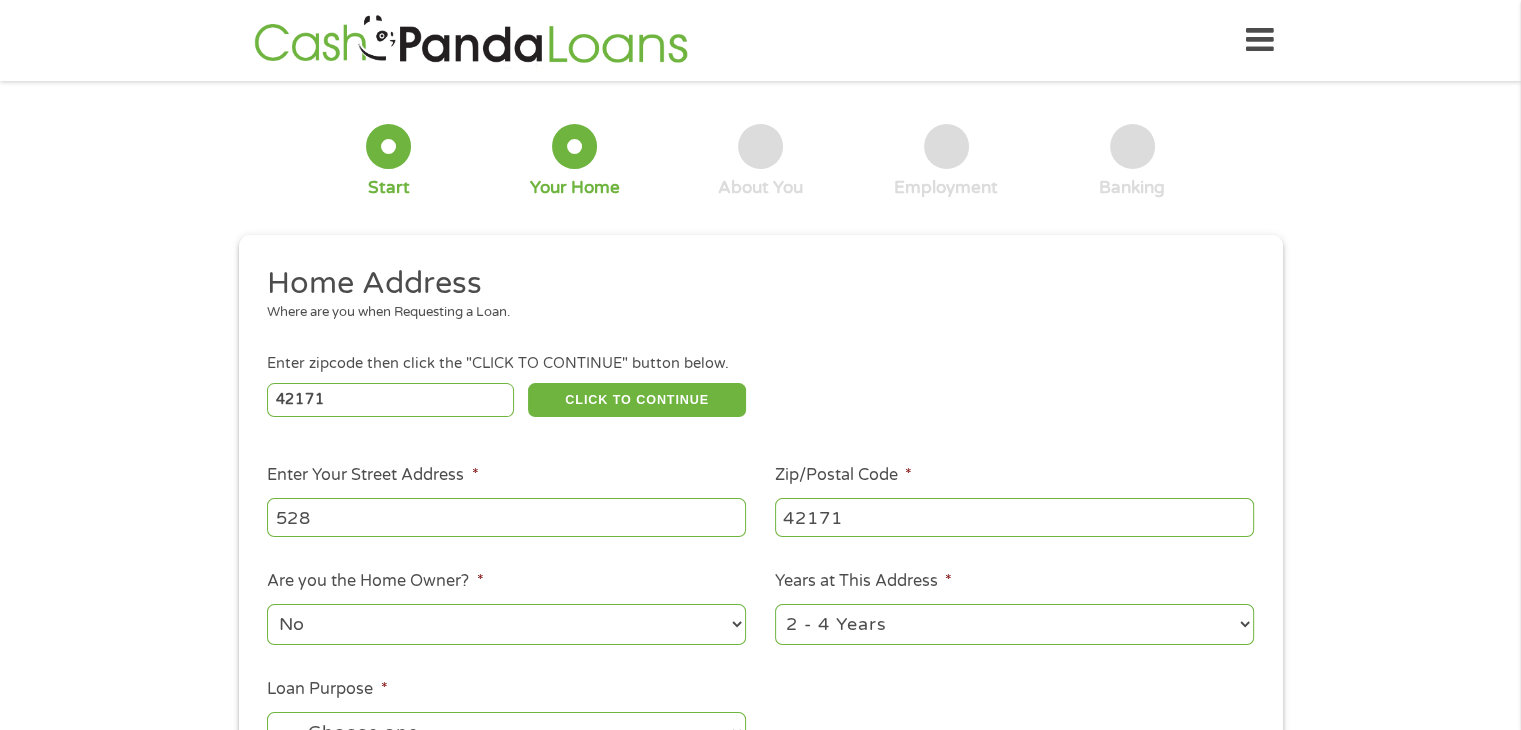click on "528" at bounding box center [506, 517] 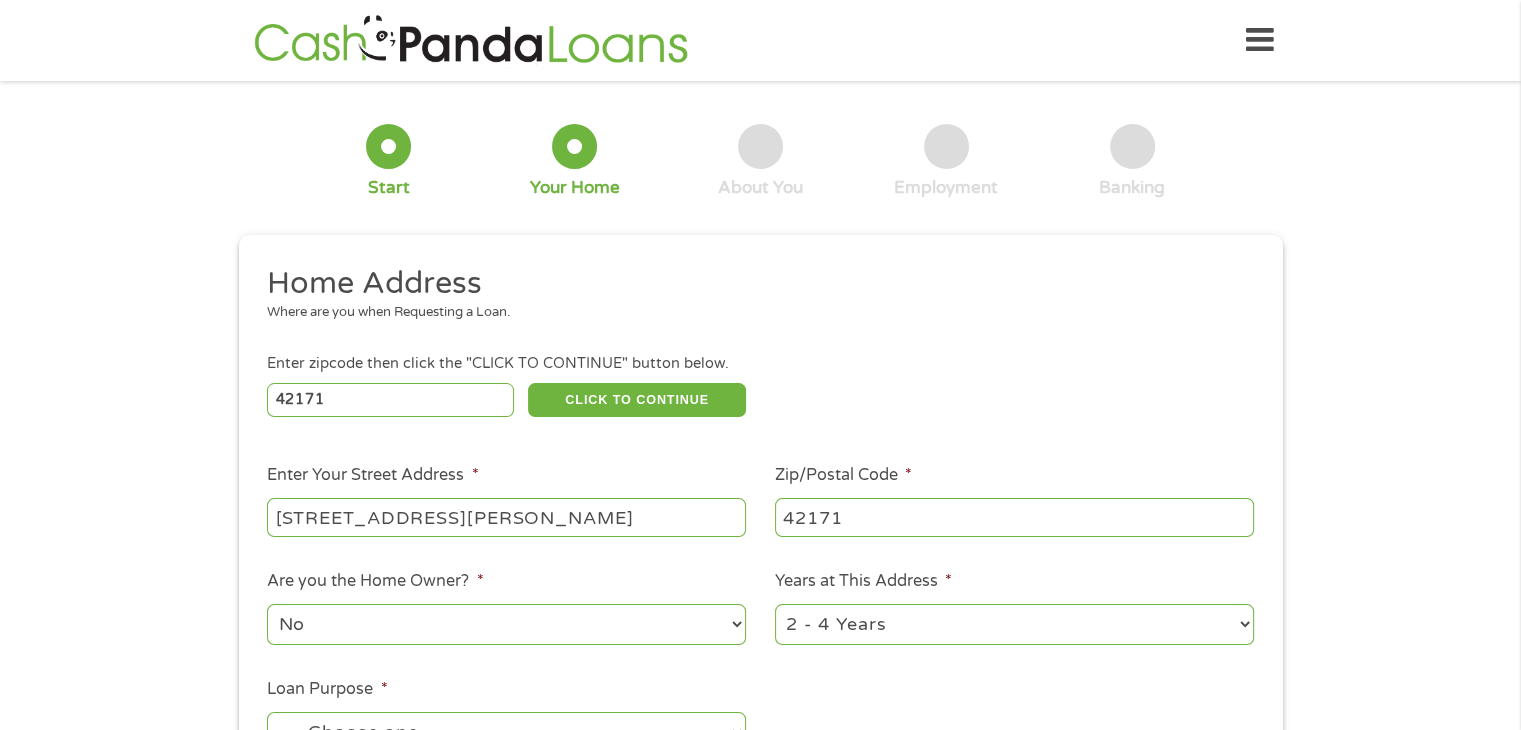 type on "[STREET_ADDRESS][PERSON_NAME]" 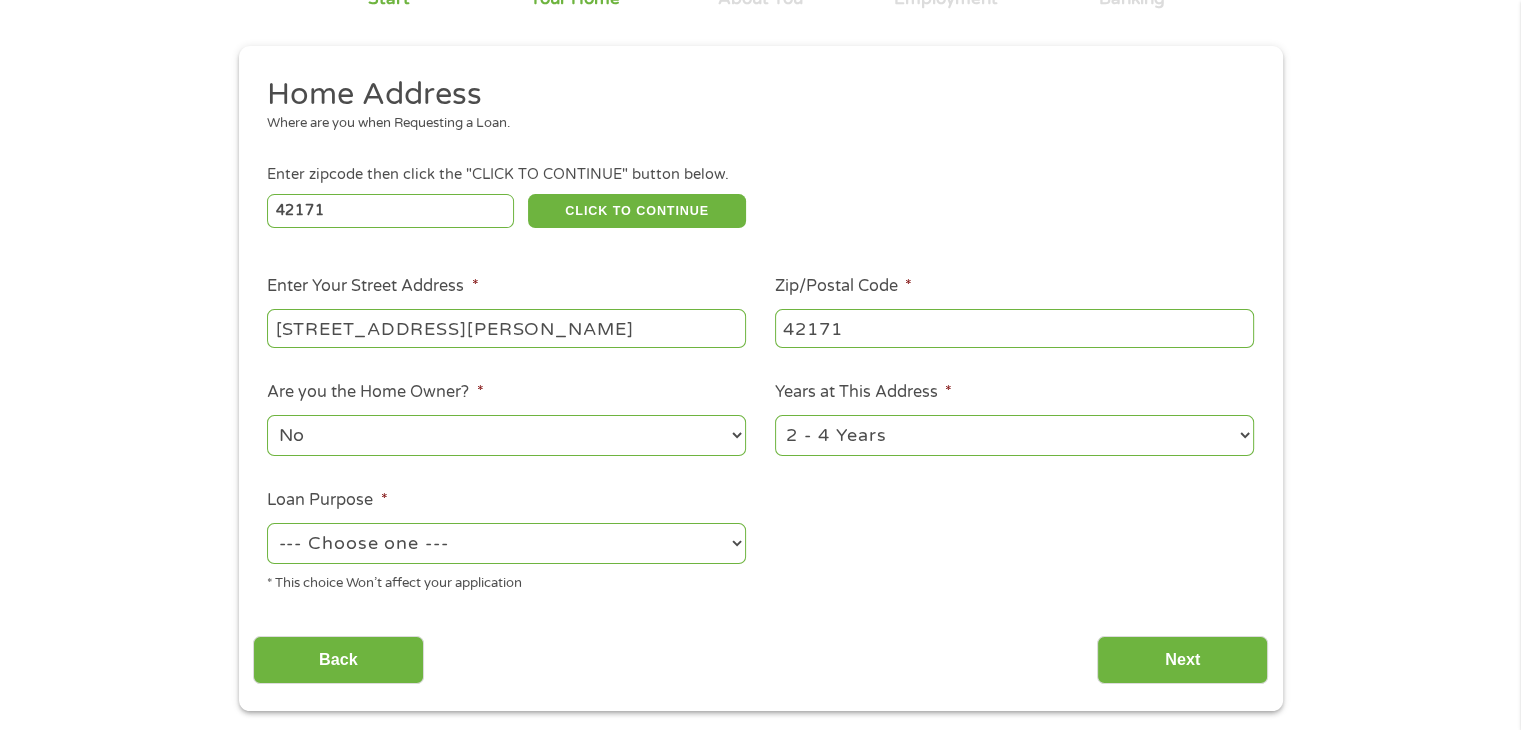 scroll, scrollTop: 197, scrollLeft: 0, axis: vertical 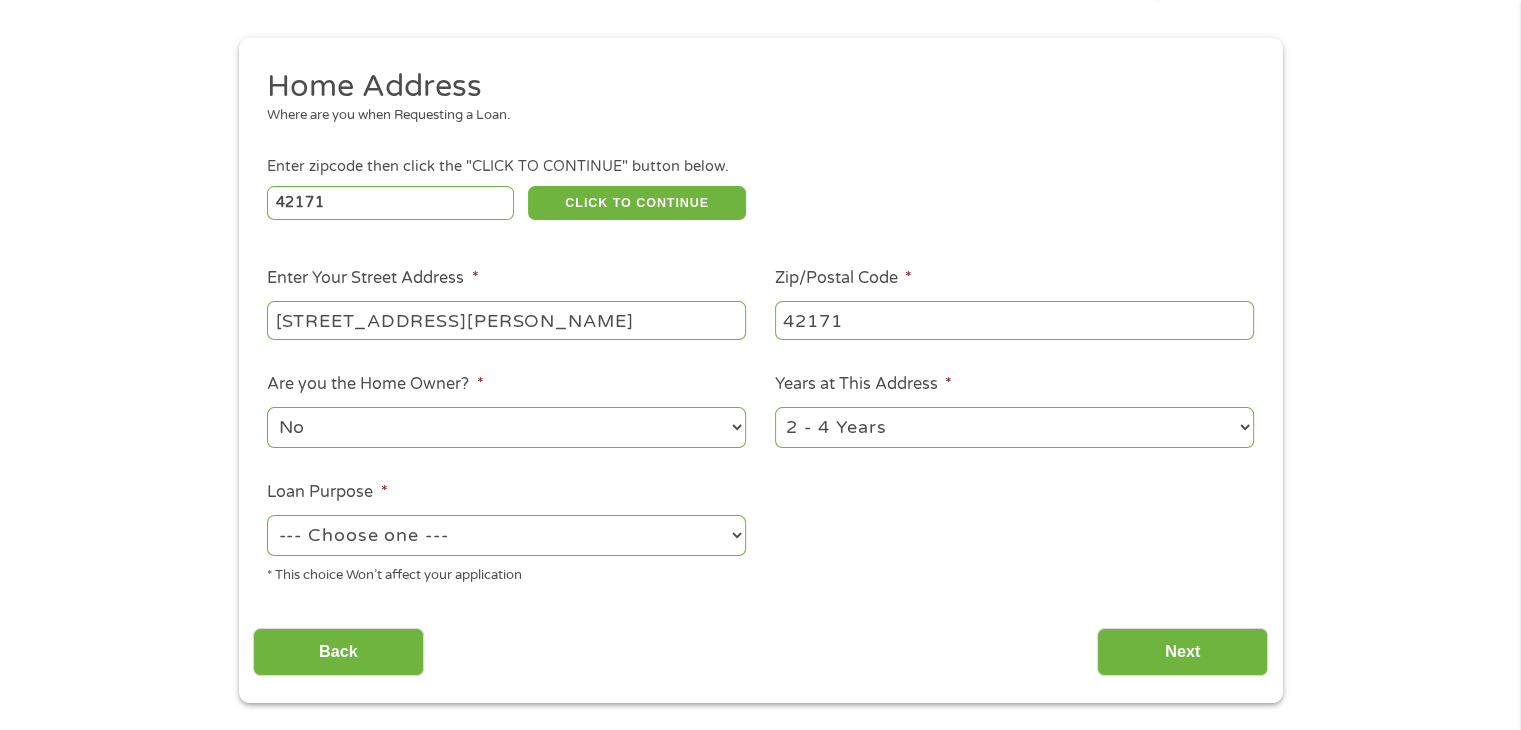 click on "--- Choose one --- Pay Bills Debt Consolidation Home Improvement Major Purchase Car Loan Short Term Cash Medical Expenses Other" at bounding box center [506, 535] 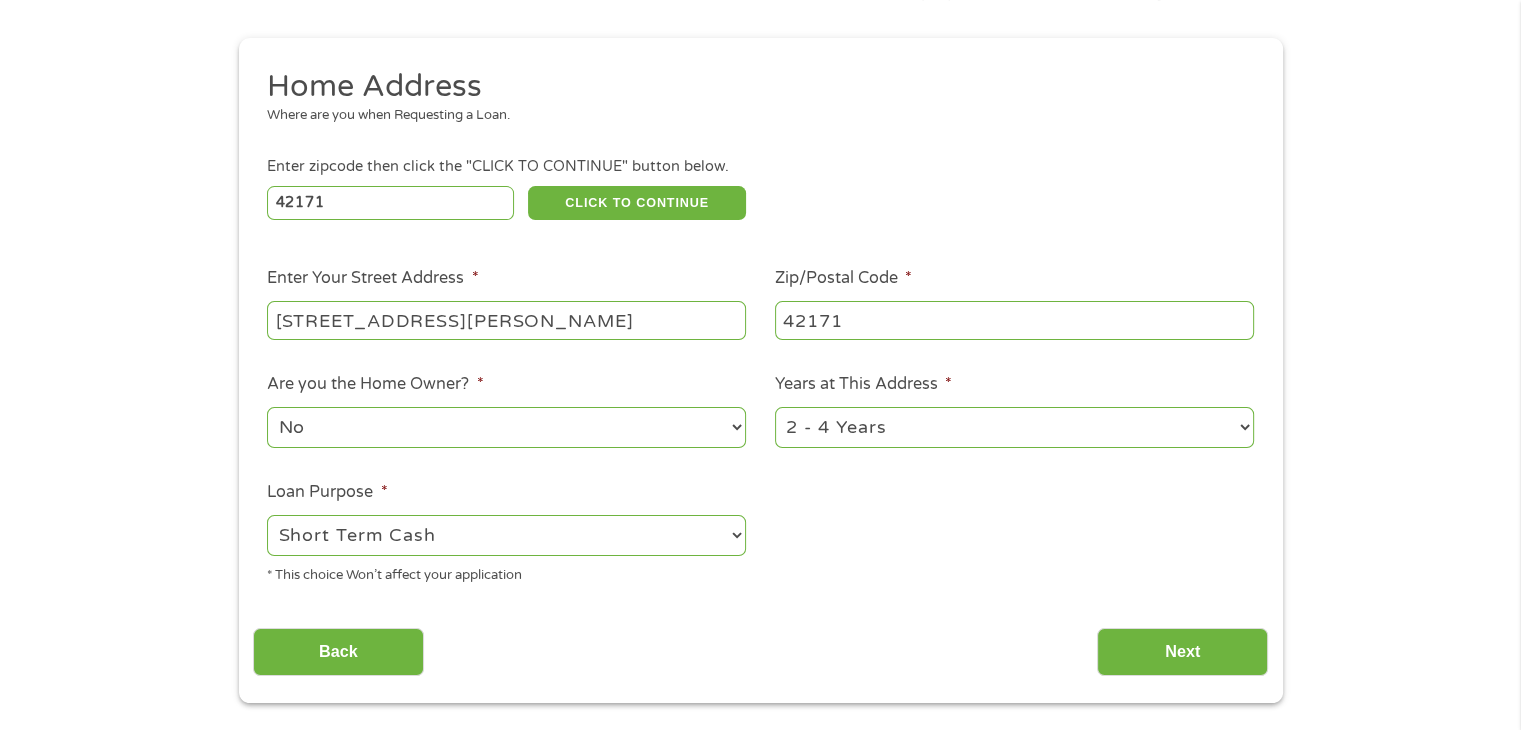 click on "--- Choose one --- Pay Bills Debt Consolidation Home Improvement Major Purchase Car Loan Short Term Cash Medical Expenses Other" at bounding box center (506, 535) 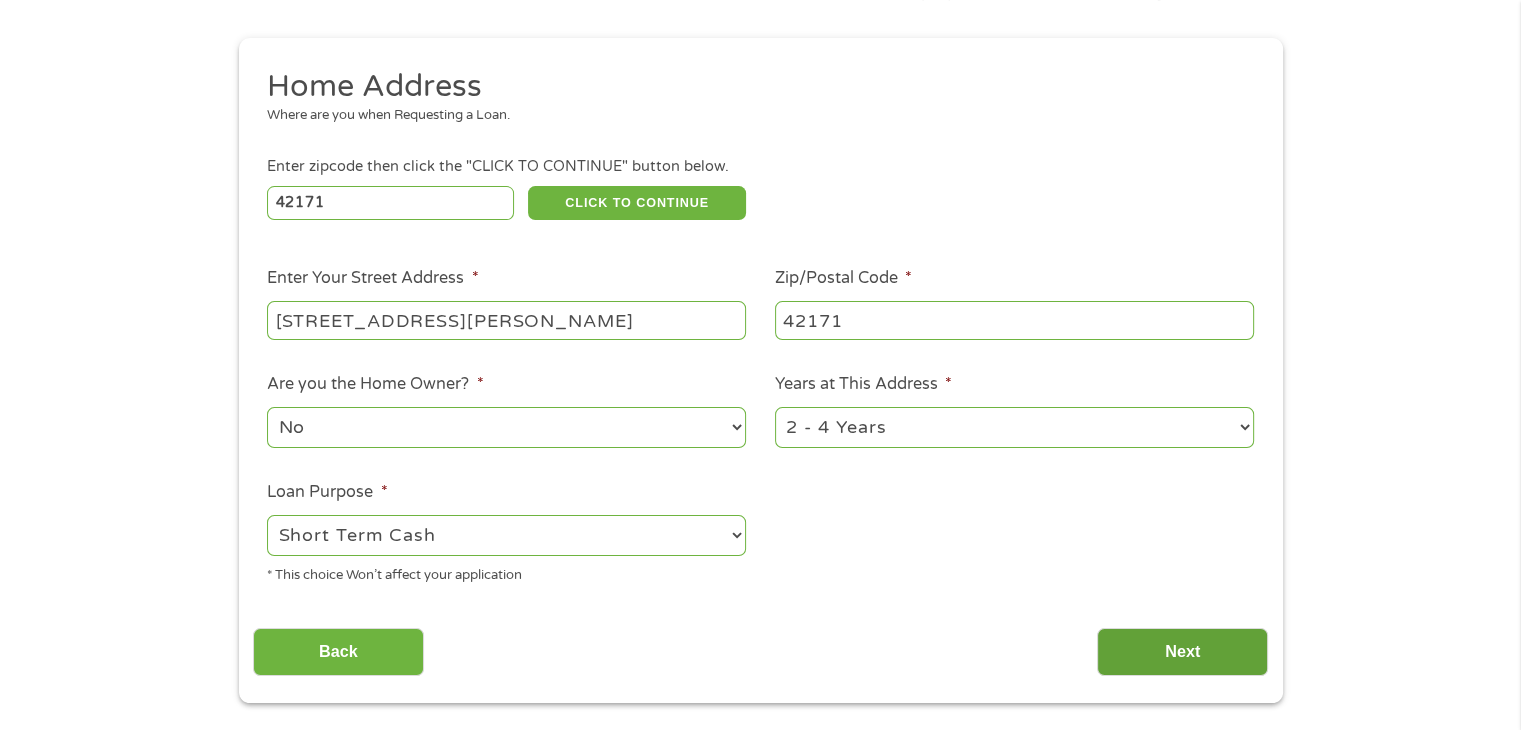click on "Next" at bounding box center [1182, 652] 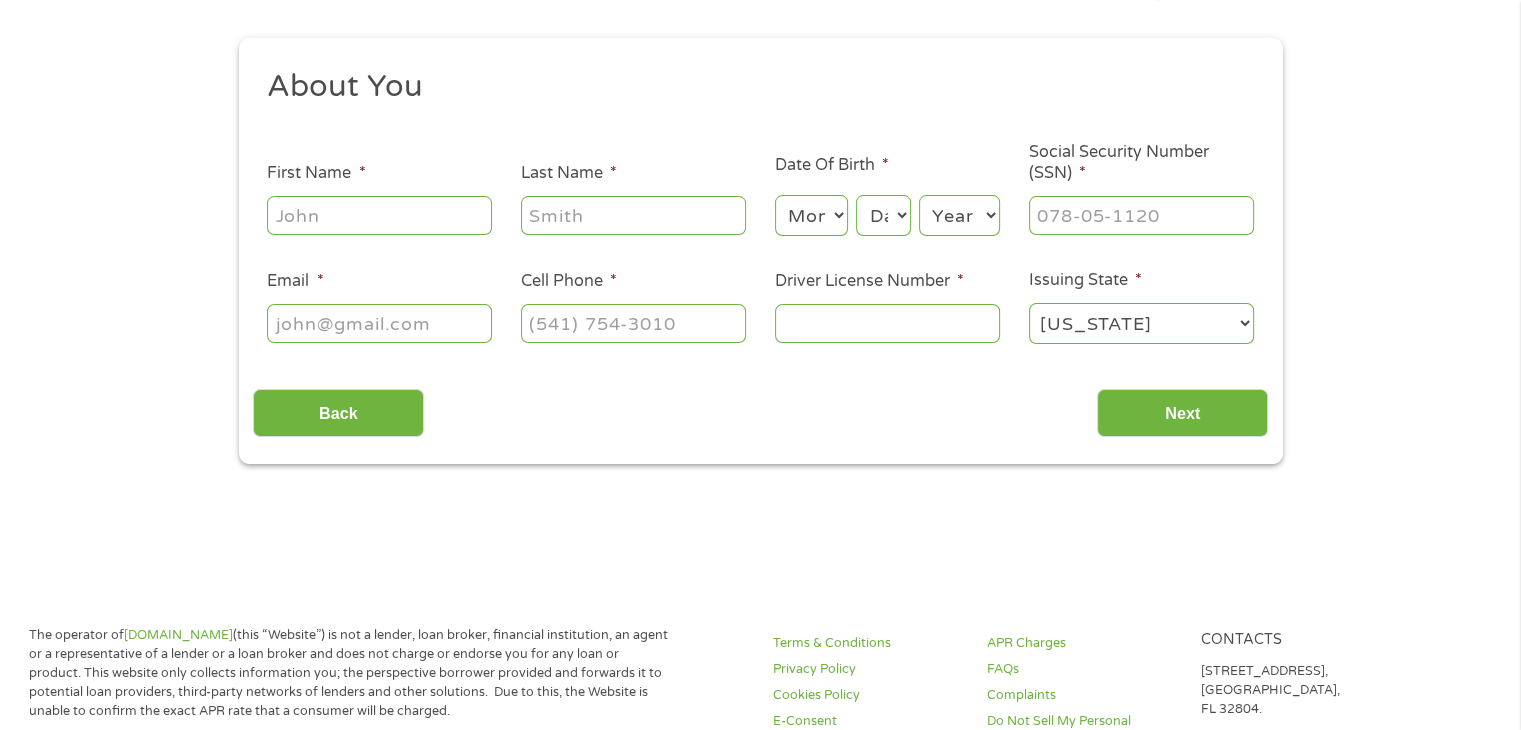 scroll, scrollTop: 8, scrollLeft: 8, axis: both 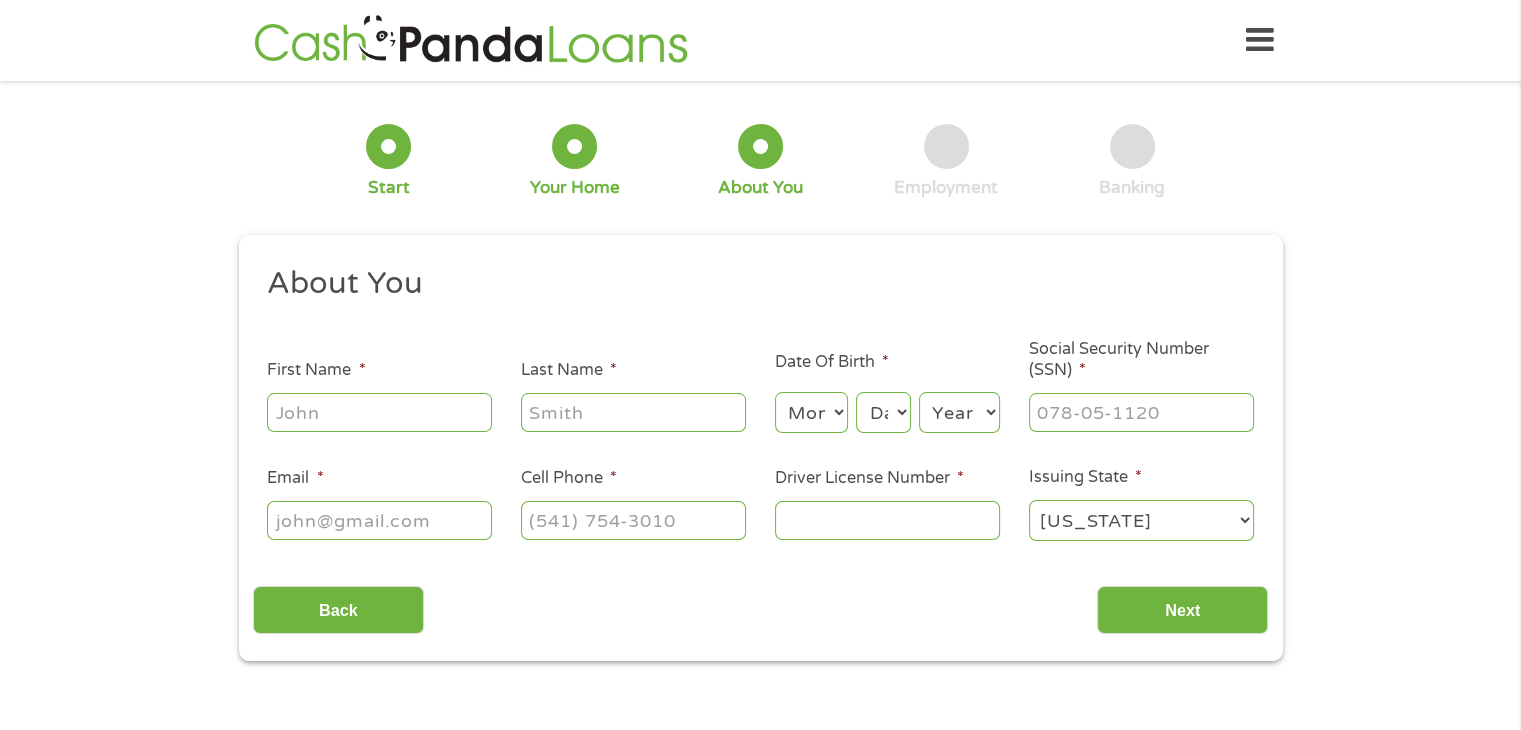 click on "First Name *" at bounding box center (379, 412) 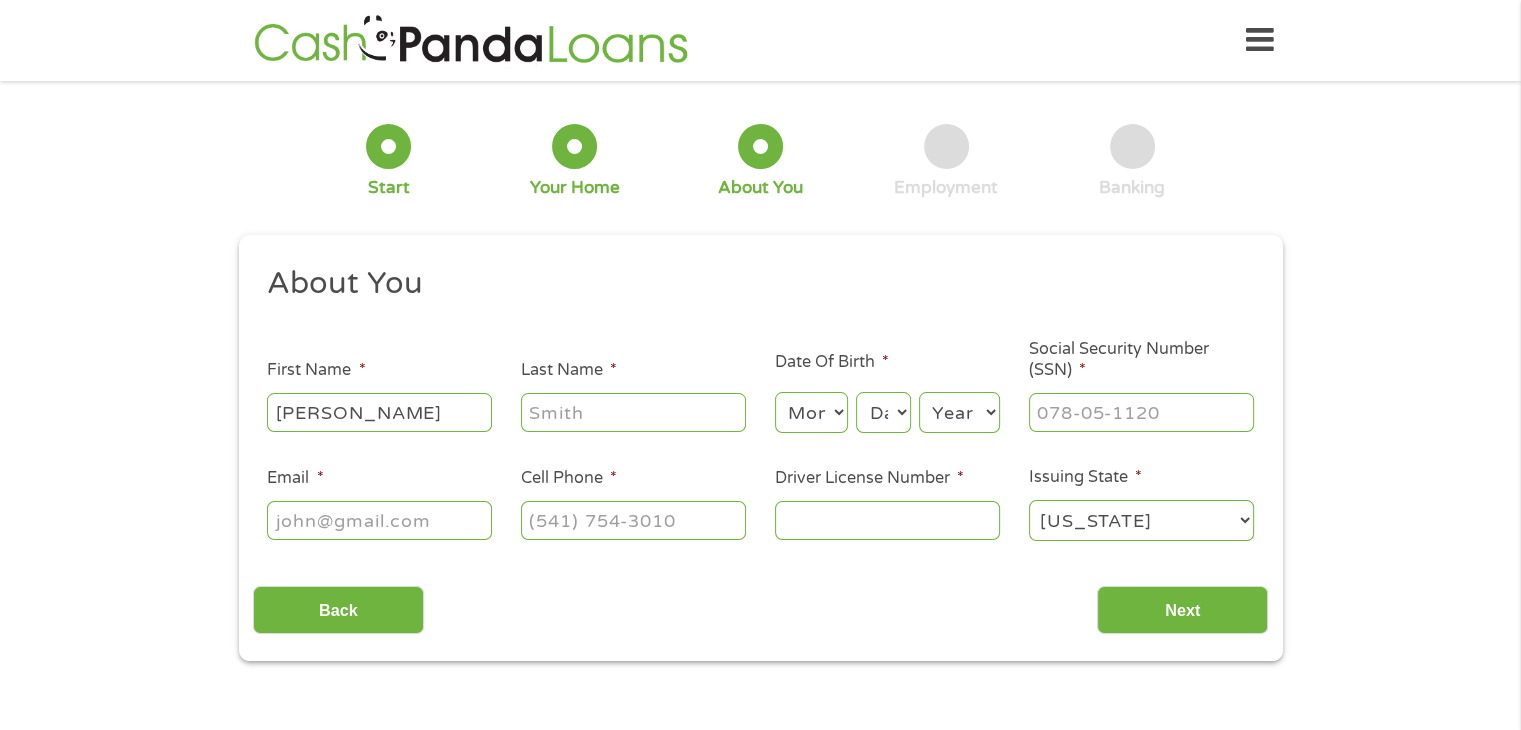 type on "[PERSON_NAME]" 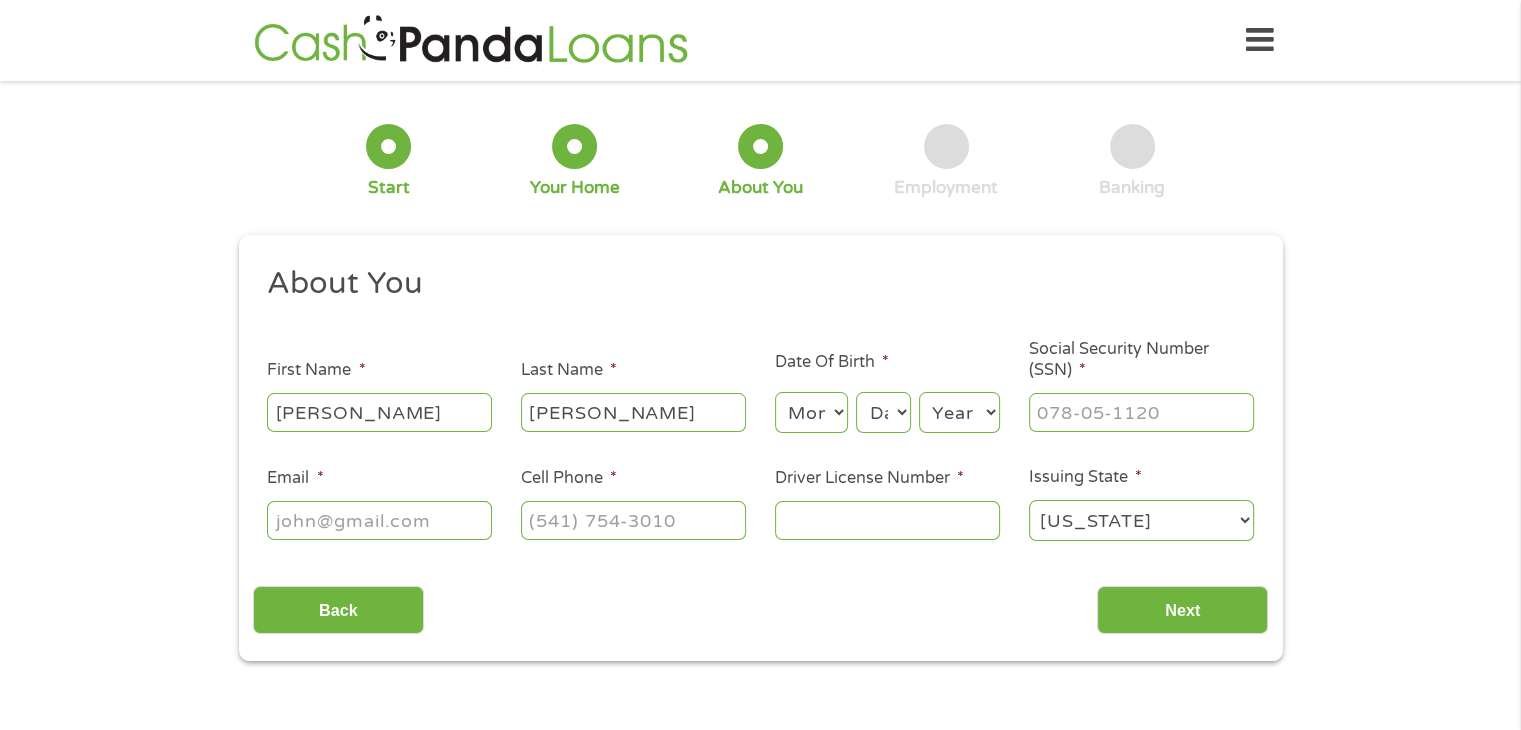 type on "[PERSON_NAME]" 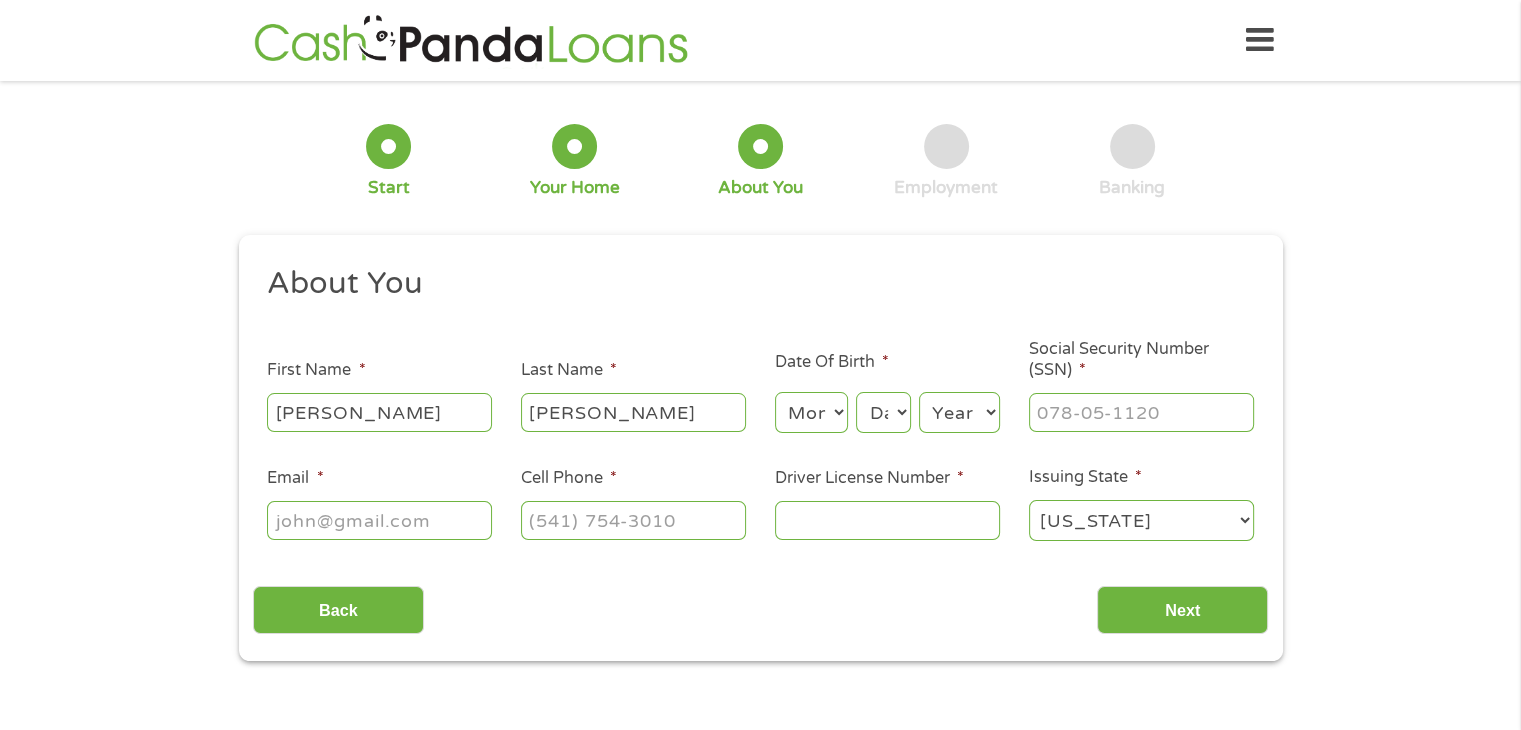 click on "Month 1 2 3 4 5 6 7 8 9 10 11 12" at bounding box center [811, 412] 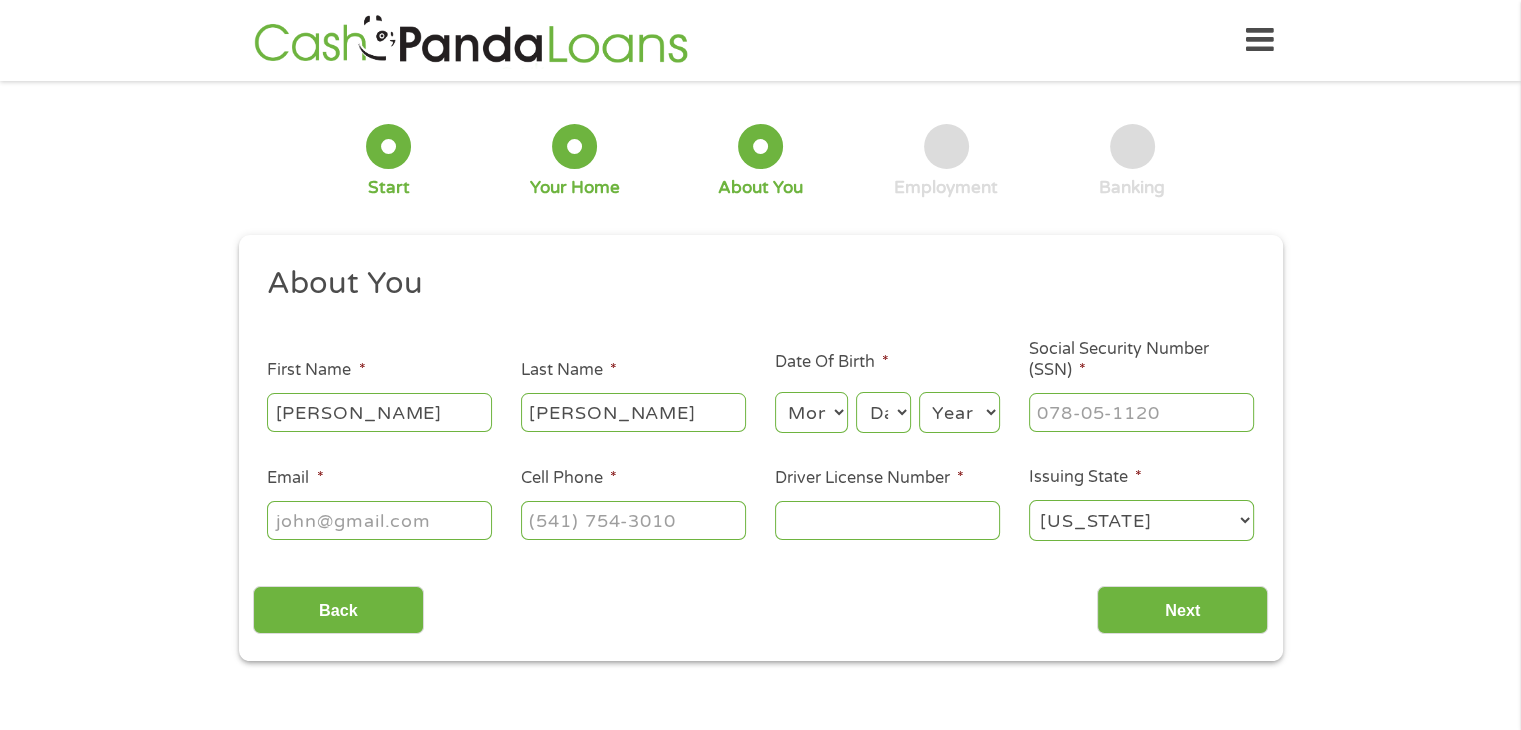 select on "11" 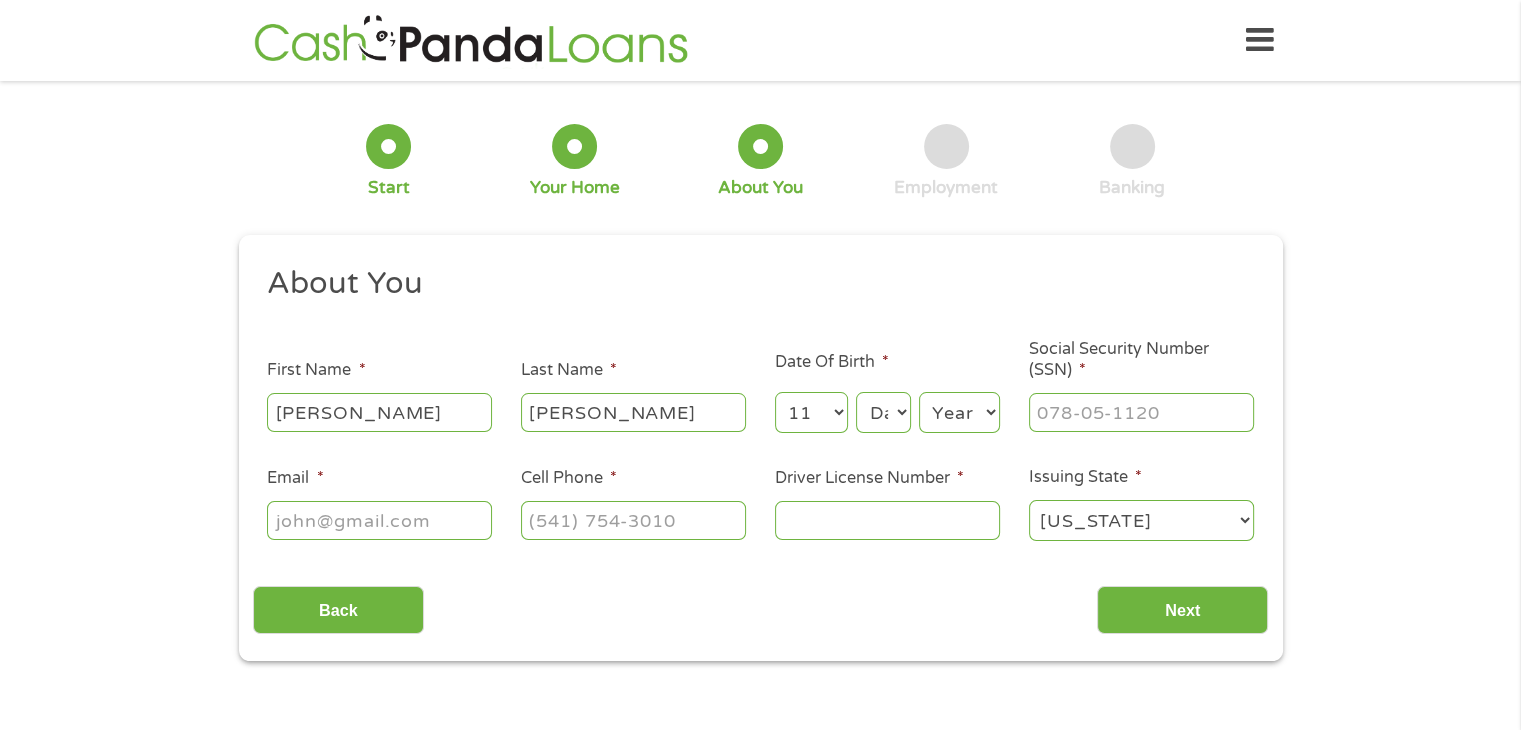 click on "Month 1 2 3 4 5 6 7 8 9 10 11 12" at bounding box center (811, 412) 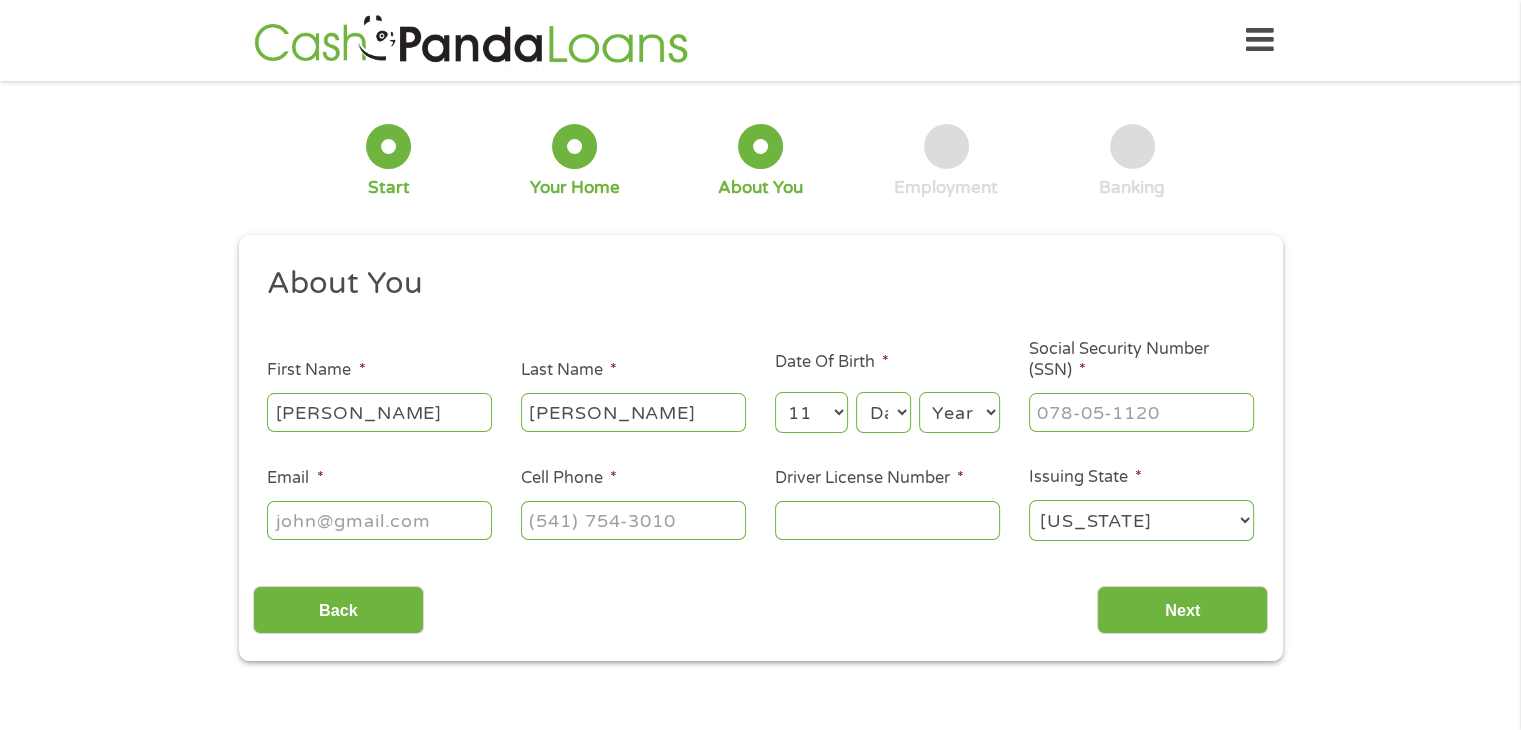 select on "14" 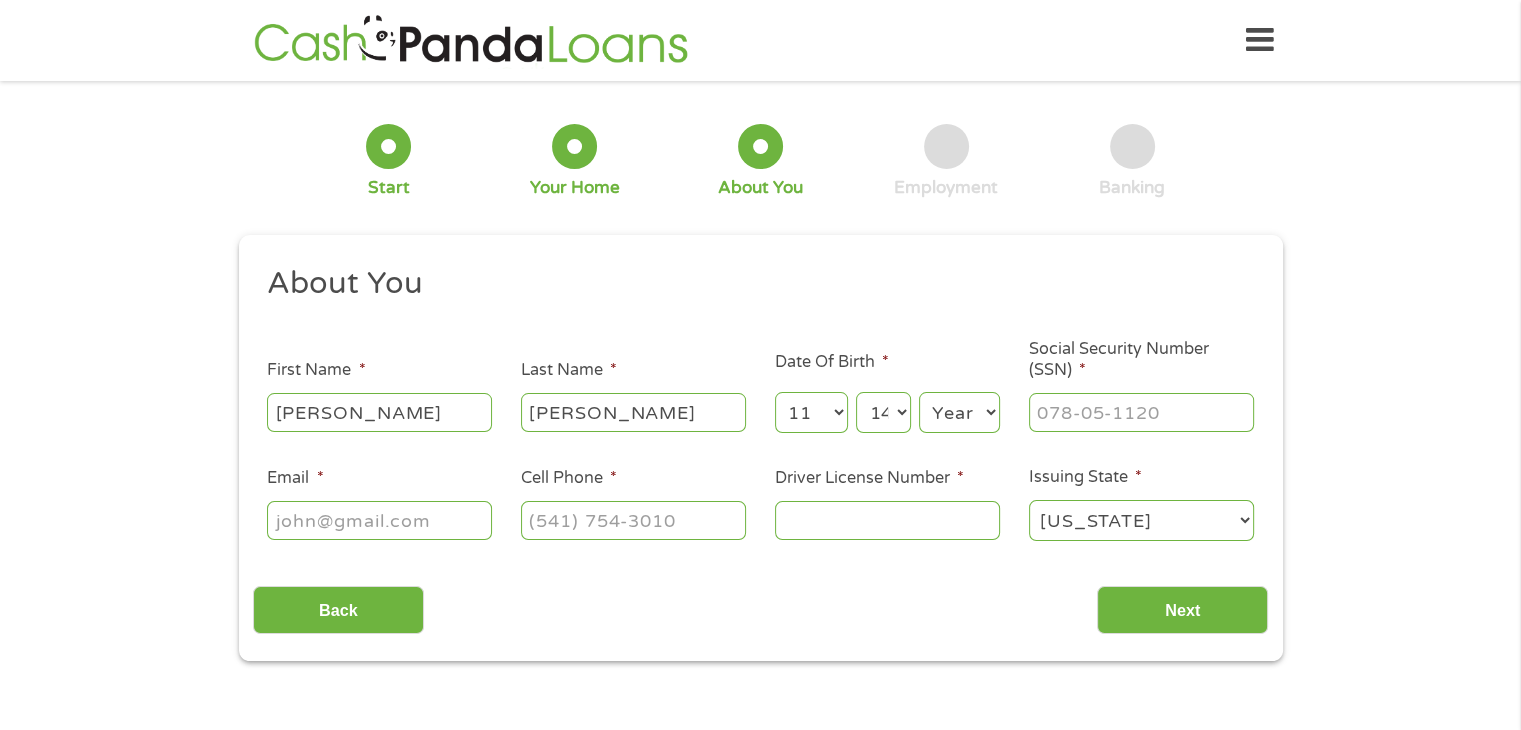 click on "Day 1 2 3 4 5 6 7 8 9 10 11 12 13 14 15 16 17 18 19 20 21 22 23 24 25 26 27 28 29 30 31" at bounding box center [883, 412] 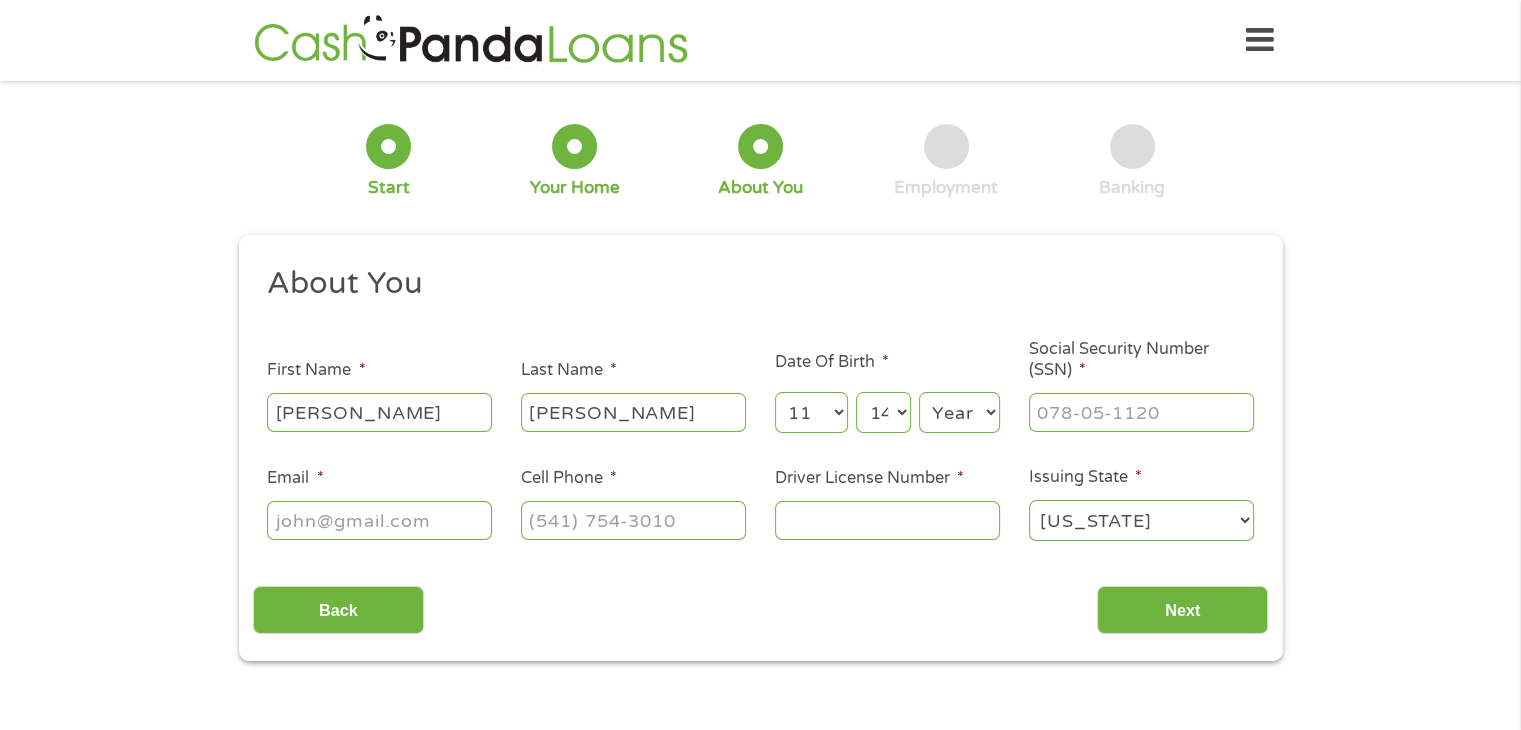select on "1977" 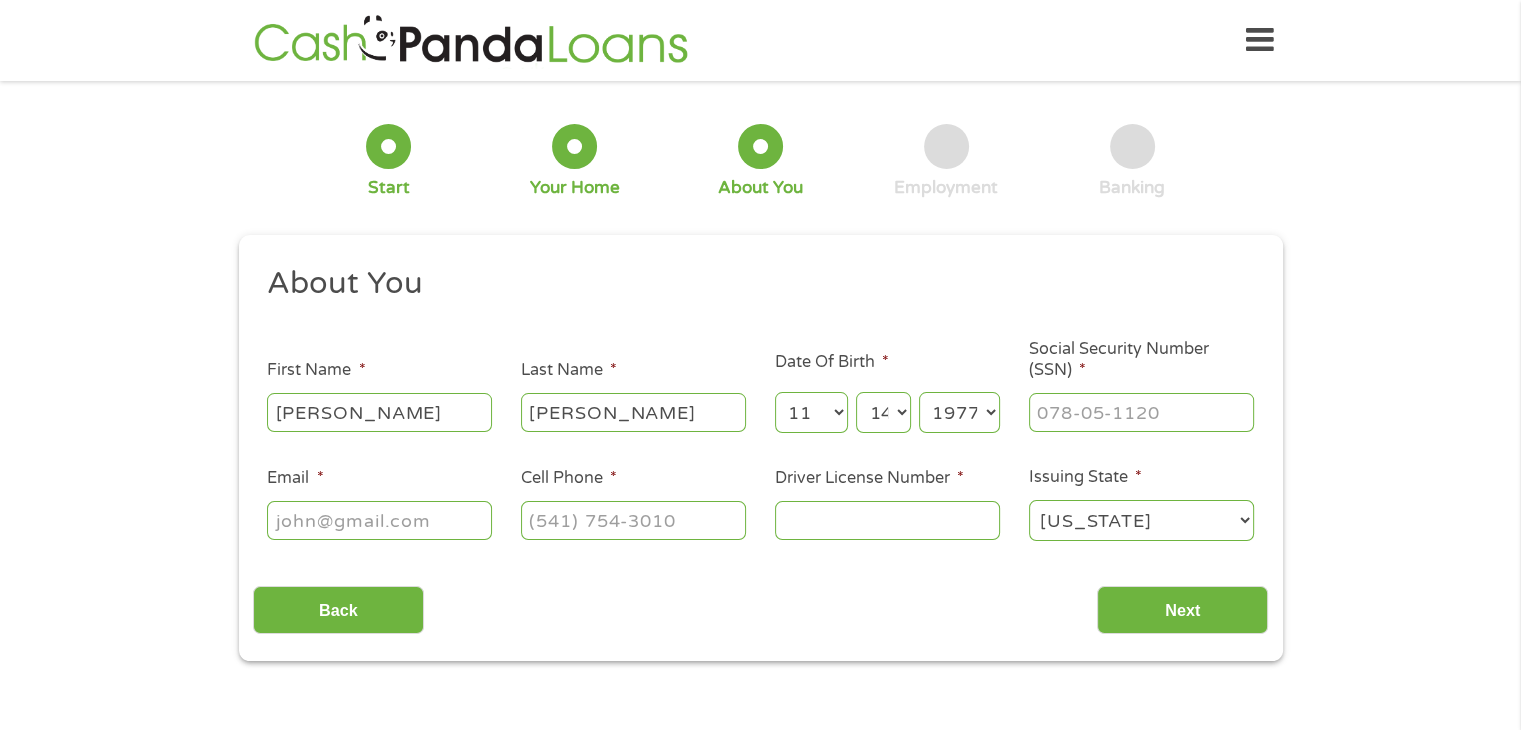 click on "Year [DATE] 2006 2005 2004 2003 2002 2001 2000 1999 1998 1997 1996 1995 1994 1993 1992 1991 1990 1989 1988 1987 1986 1985 1984 1983 1982 1981 1980 1979 1978 1977 1976 1975 1974 1973 1972 1971 1970 1969 1968 1967 1966 1965 1964 1963 1962 1961 1960 1959 1958 1957 1956 1955 1954 1953 1952 1951 1950 1949 1948 1947 1946 1945 1944 1943 1942 1941 1940 1939 1938 1937 1936 1935 1934 1933 1932 1931 1930 1929 1928 1927 1926 1925 1924 1923 1922 1921 1920" at bounding box center (959, 412) 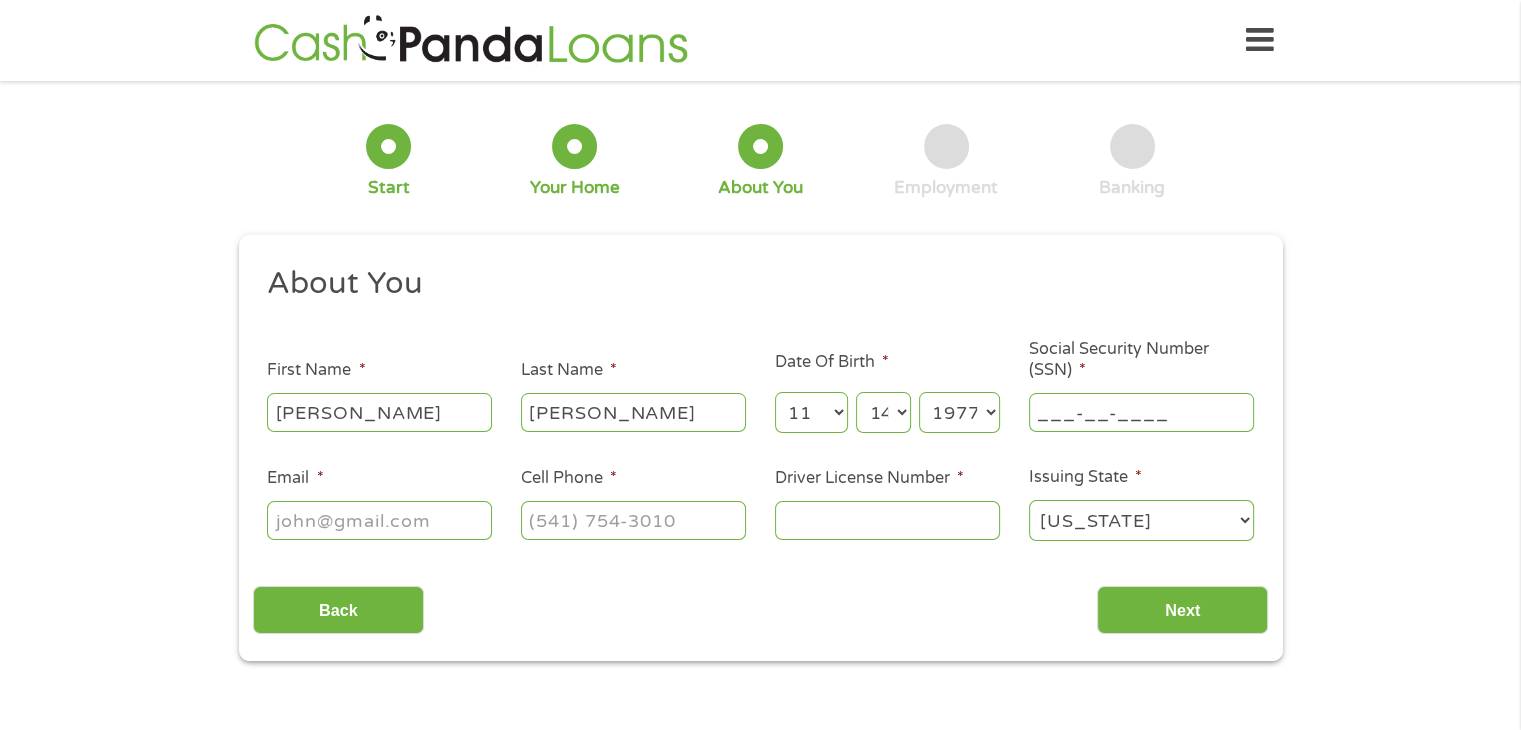 click on "___-__-____" at bounding box center (1141, 412) 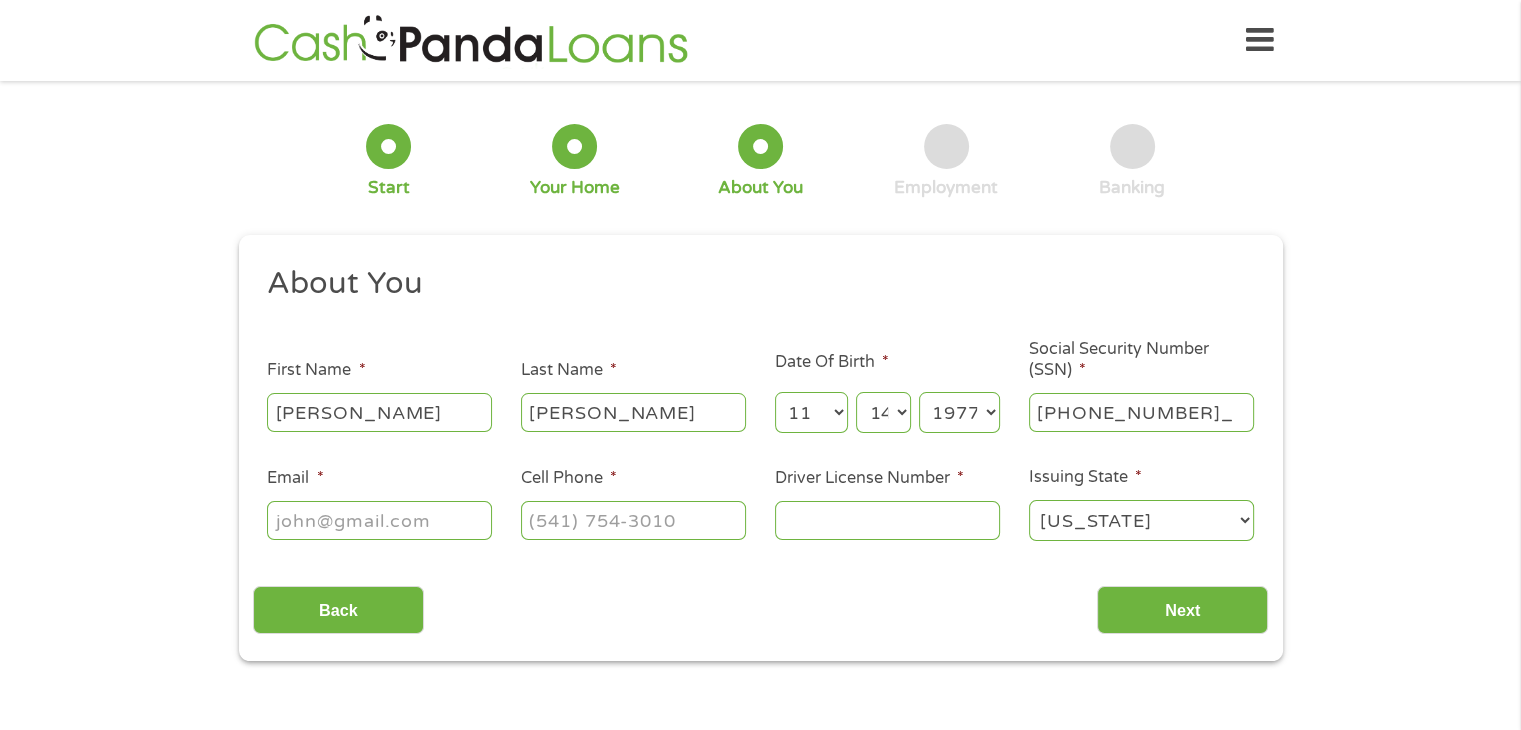type on "405-33-1316" 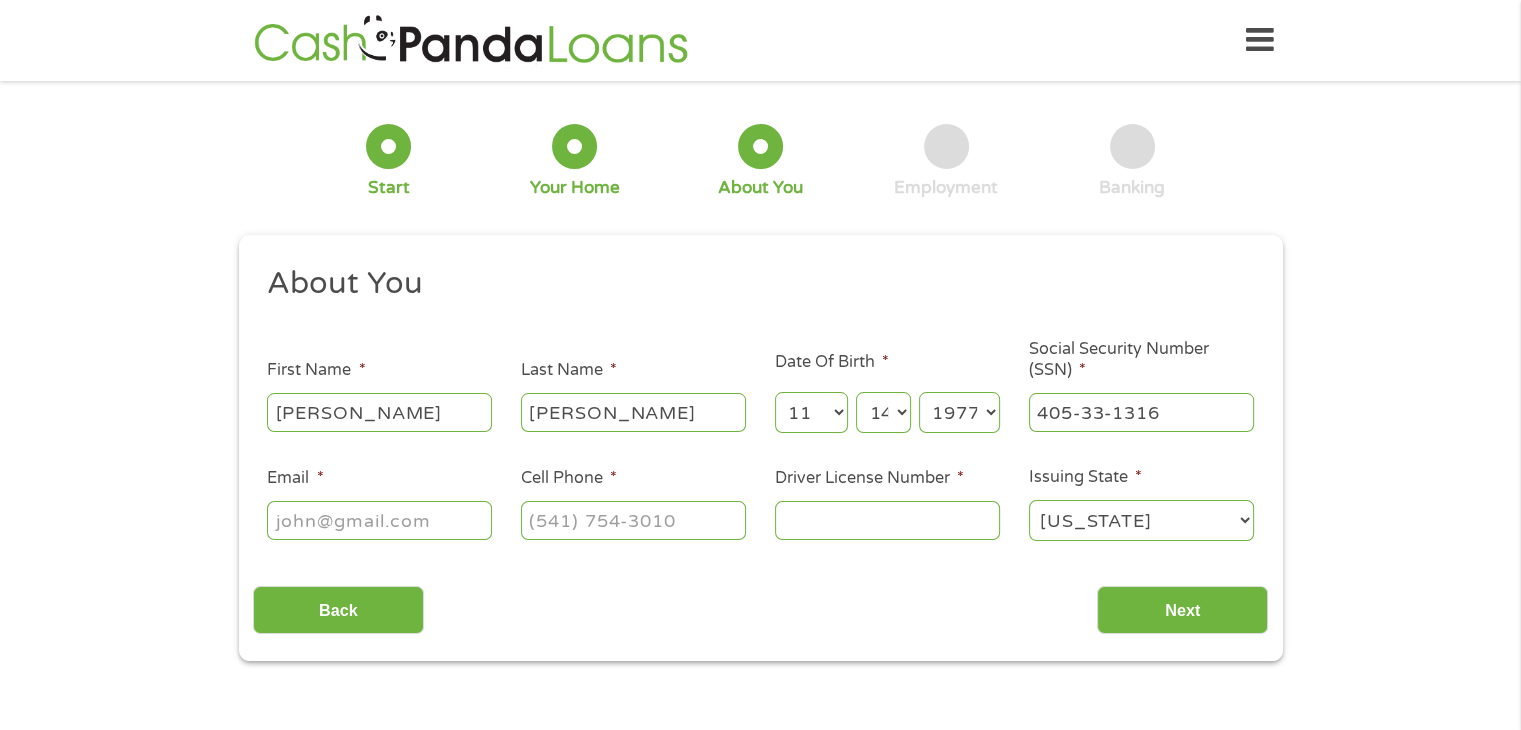 click on "Email *" at bounding box center [379, 520] 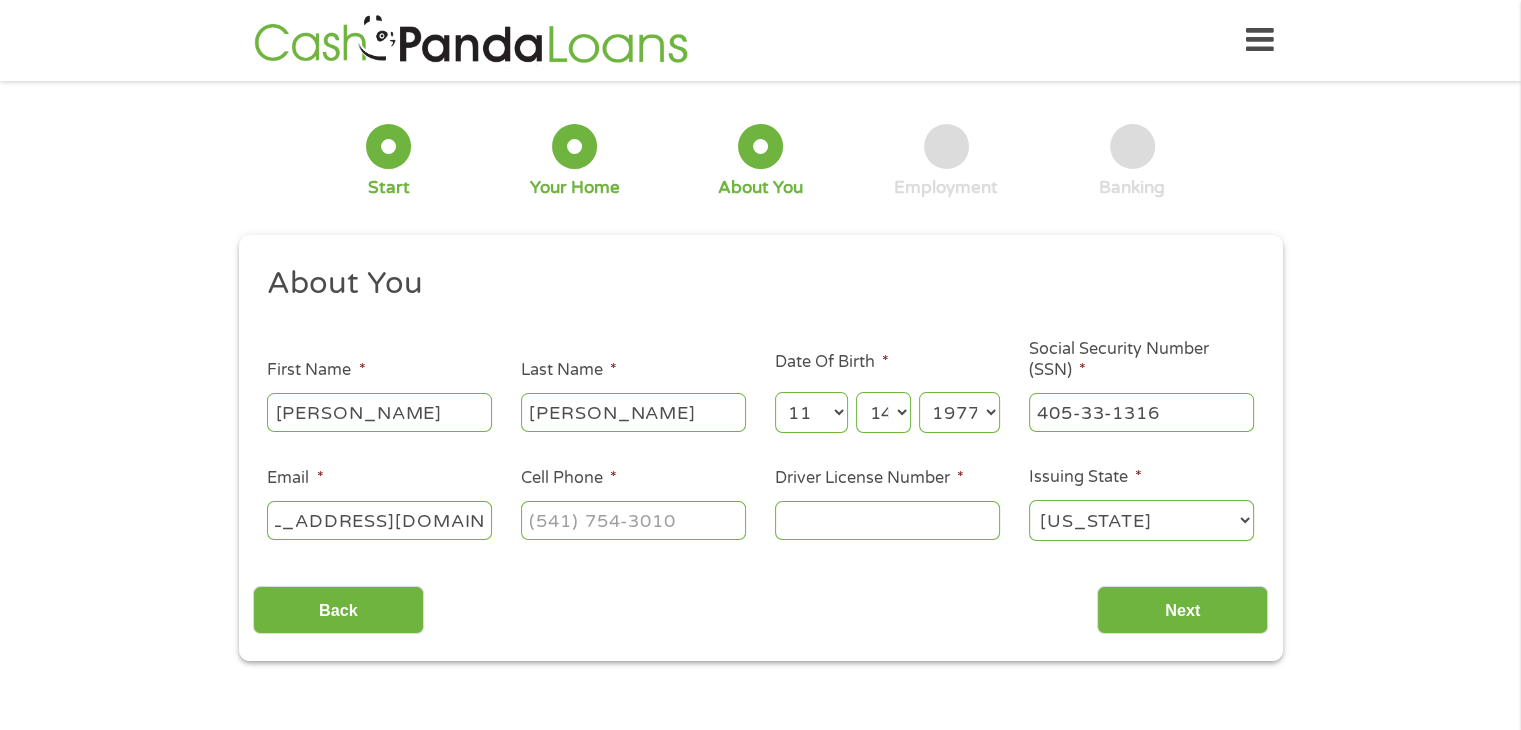 scroll, scrollTop: 0, scrollLeft: 88, axis: horizontal 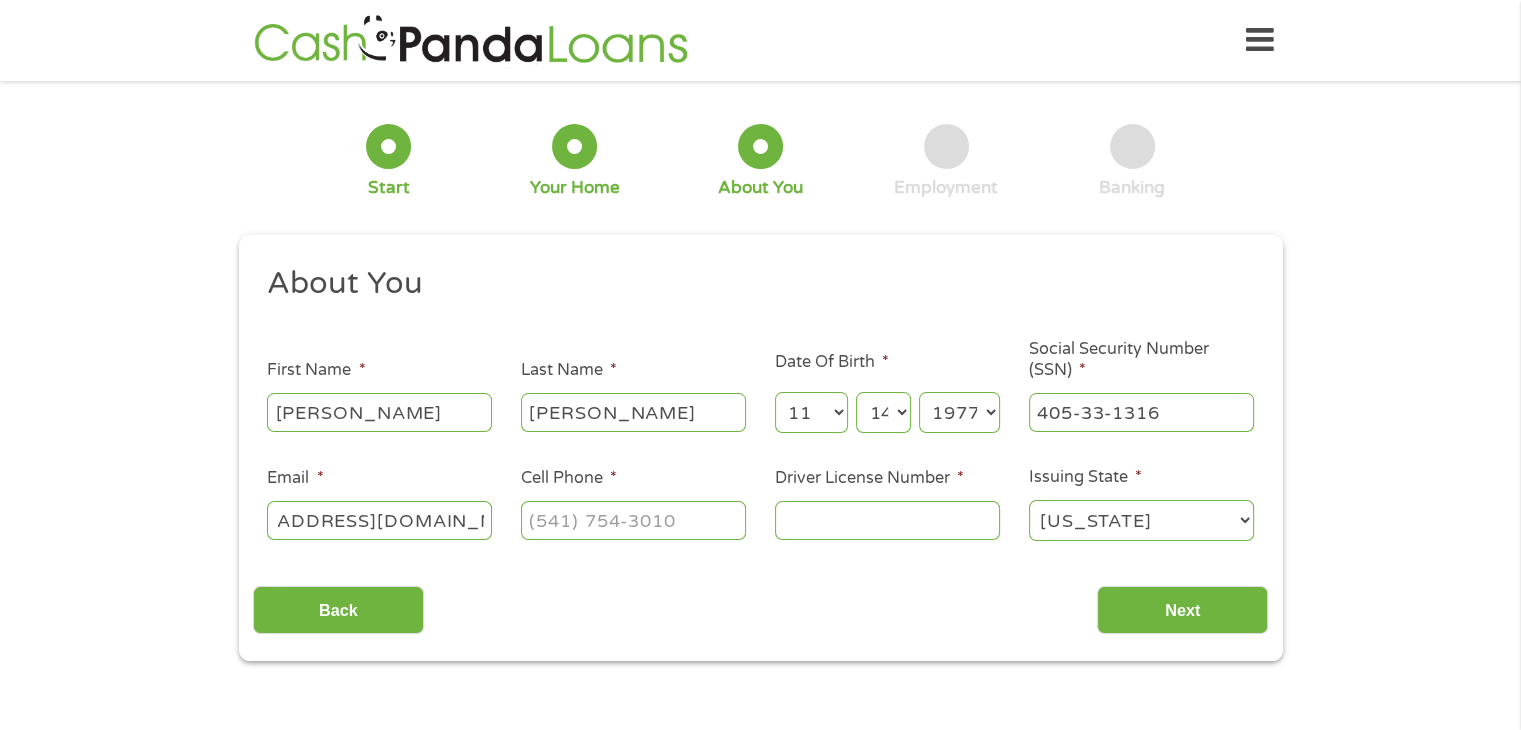 type on "[EMAIL_ADDRESS][DOMAIN_NAME]" 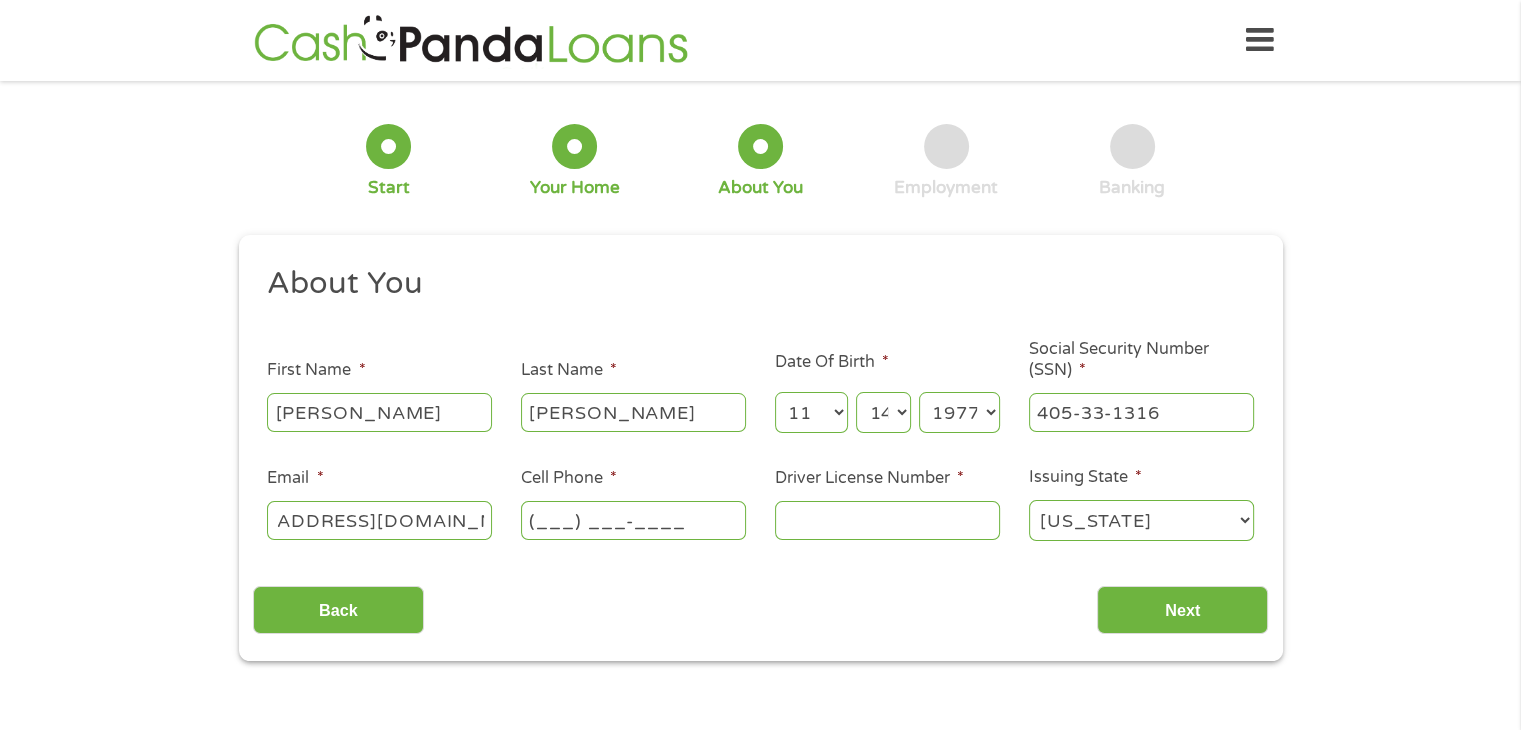 scroll, scrollTop: 0, scrollLeft: 0, axis: both 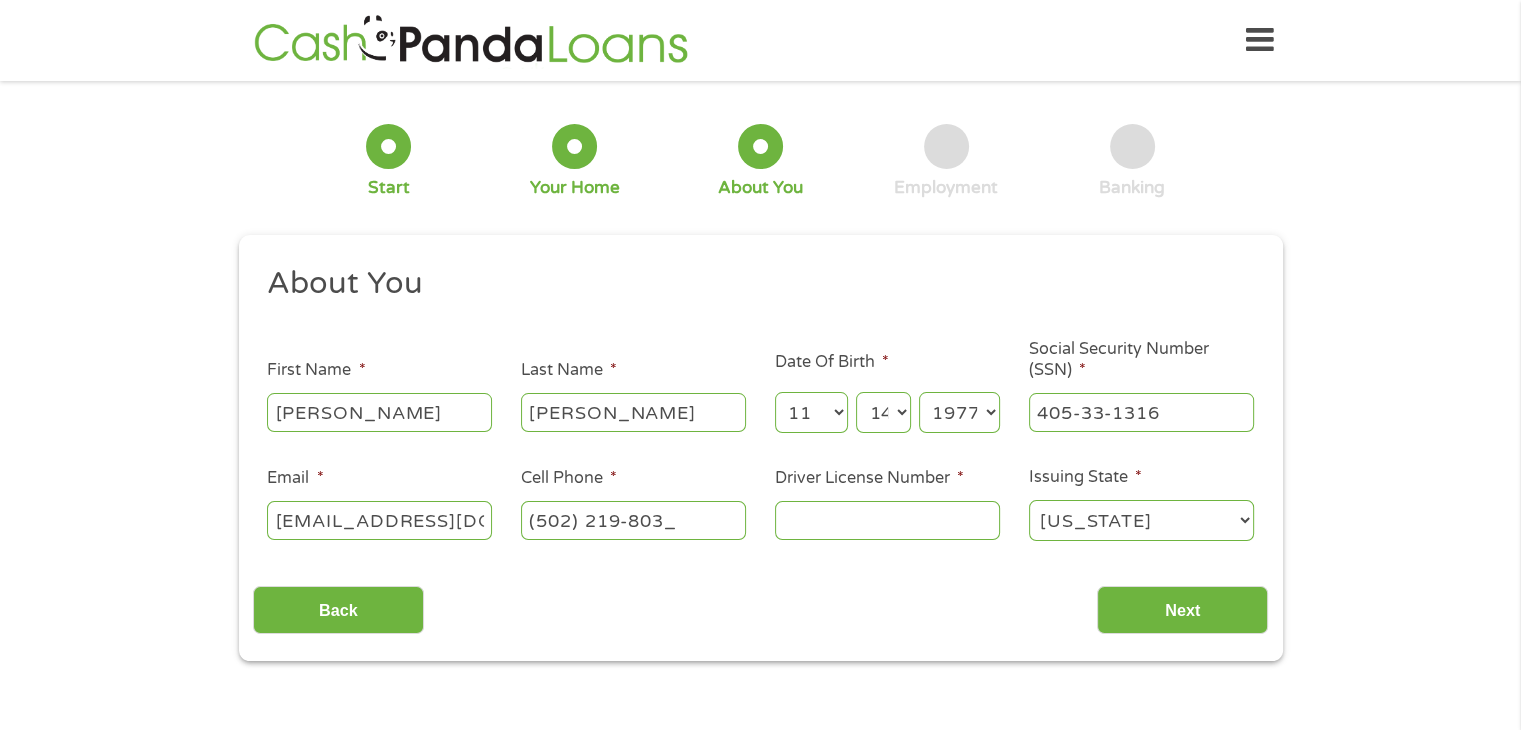 type on "[PHONE_NUMBER]" 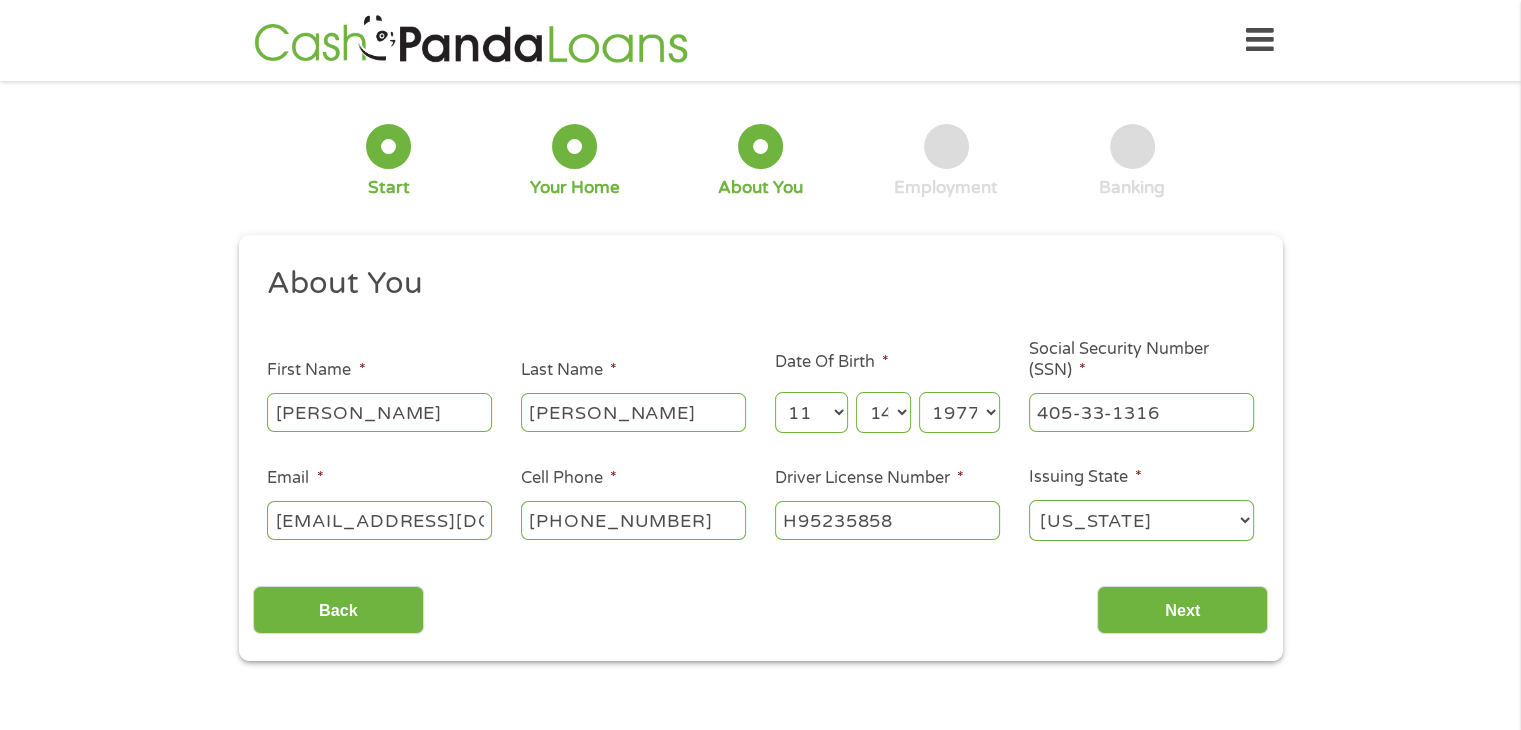 type on "H95235858" 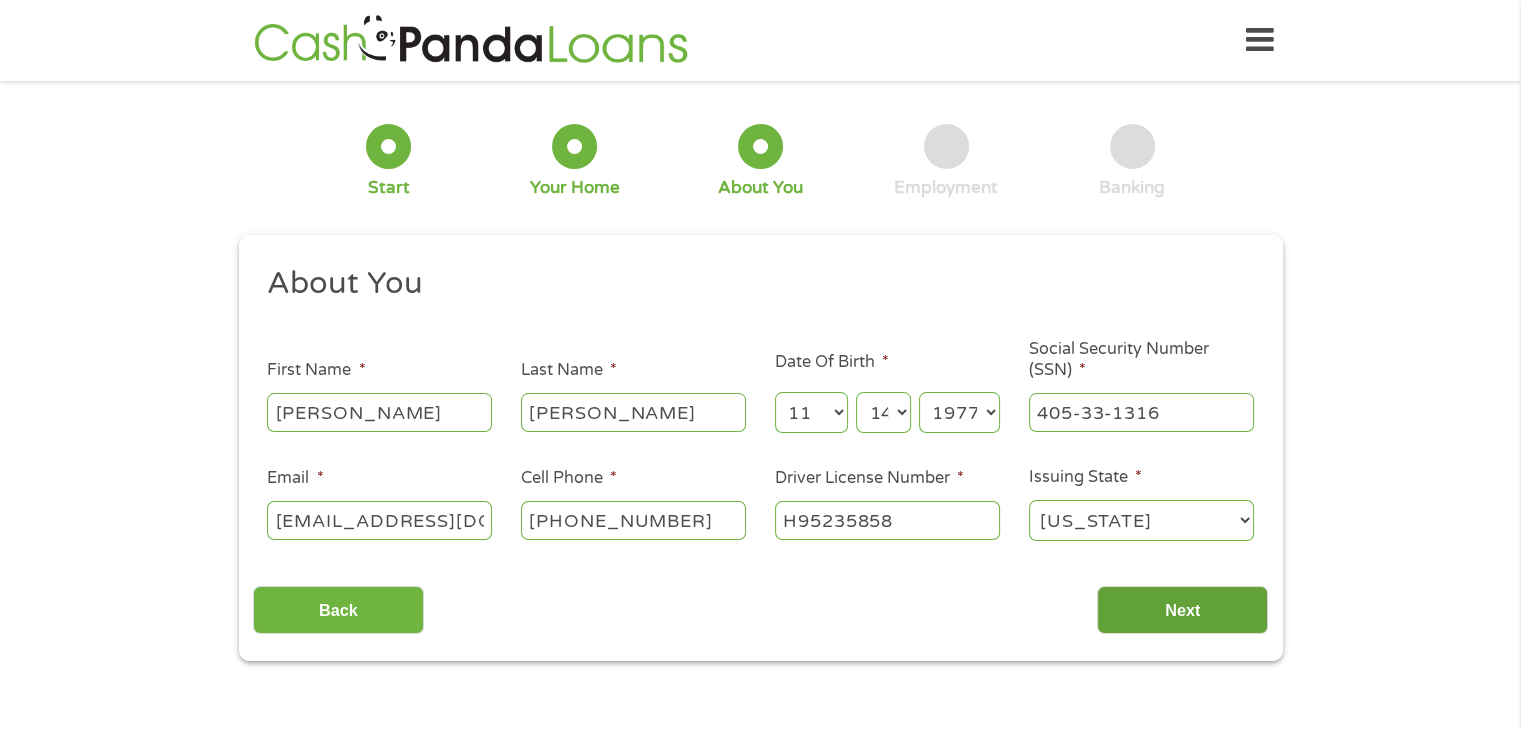 click on "Next" at bounding box center (1182, 610) 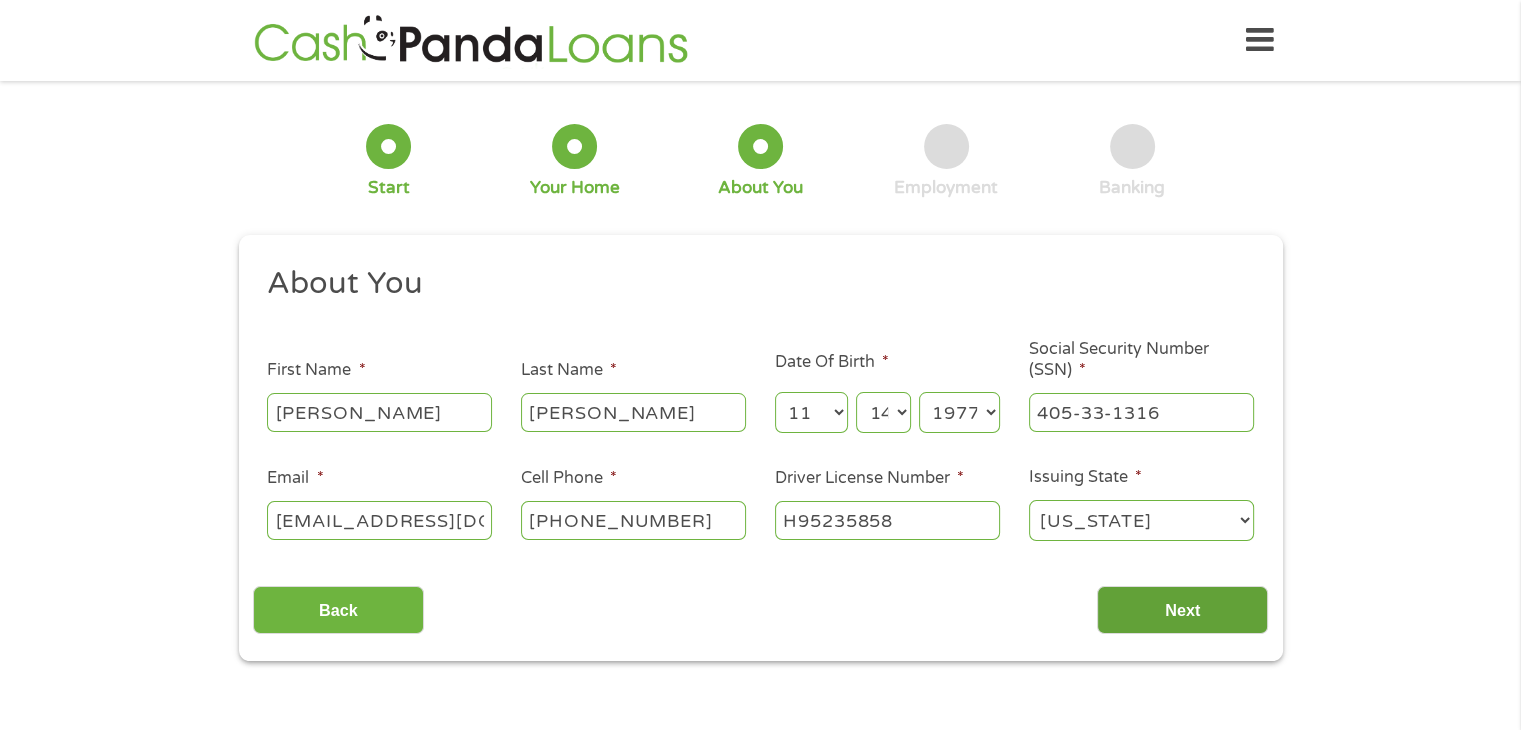 scroll, scrollTop: 8, scrollLeft: 8, axis: both 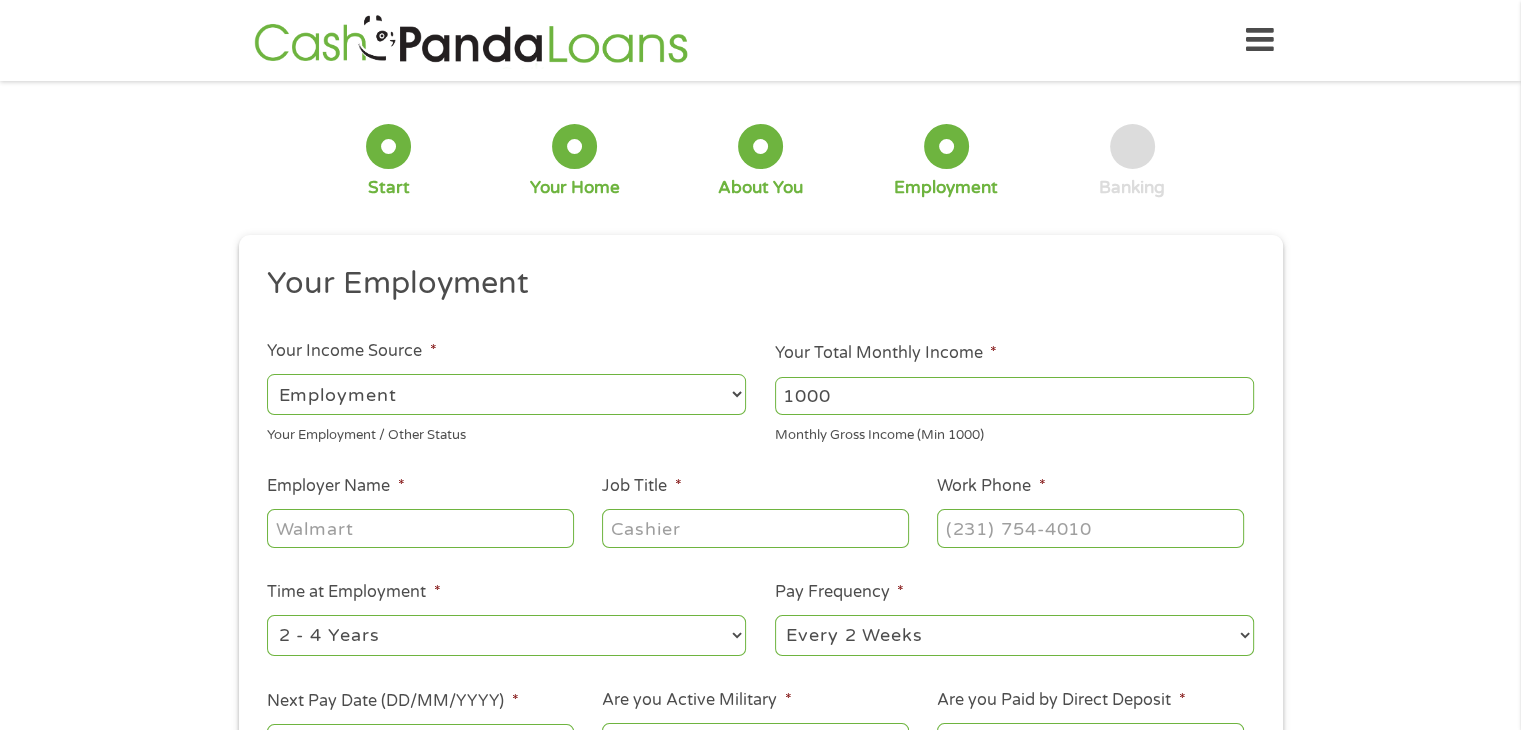 click on "1000" at bounding box center [1014, 396] 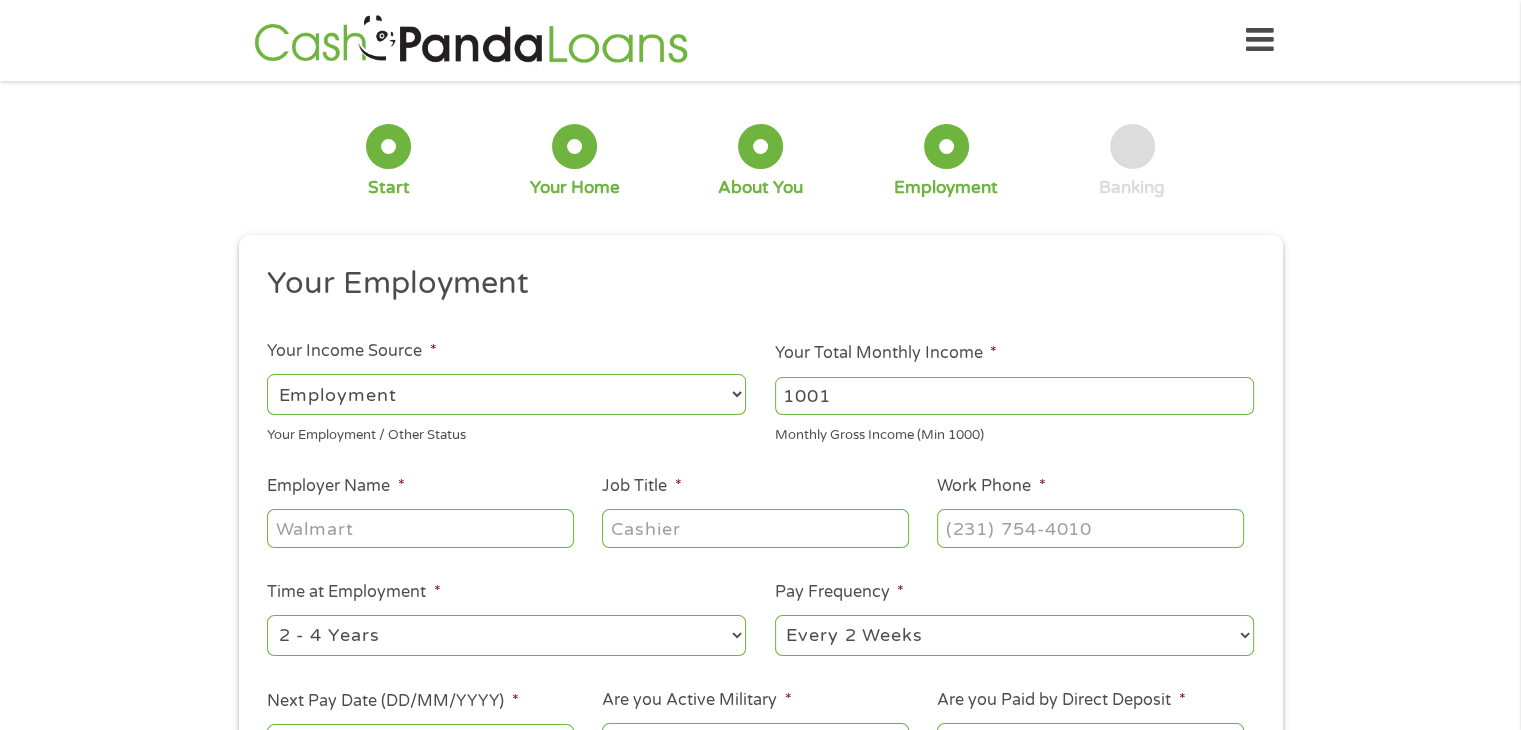 click on "1001" at bounding box center [1014, 396] 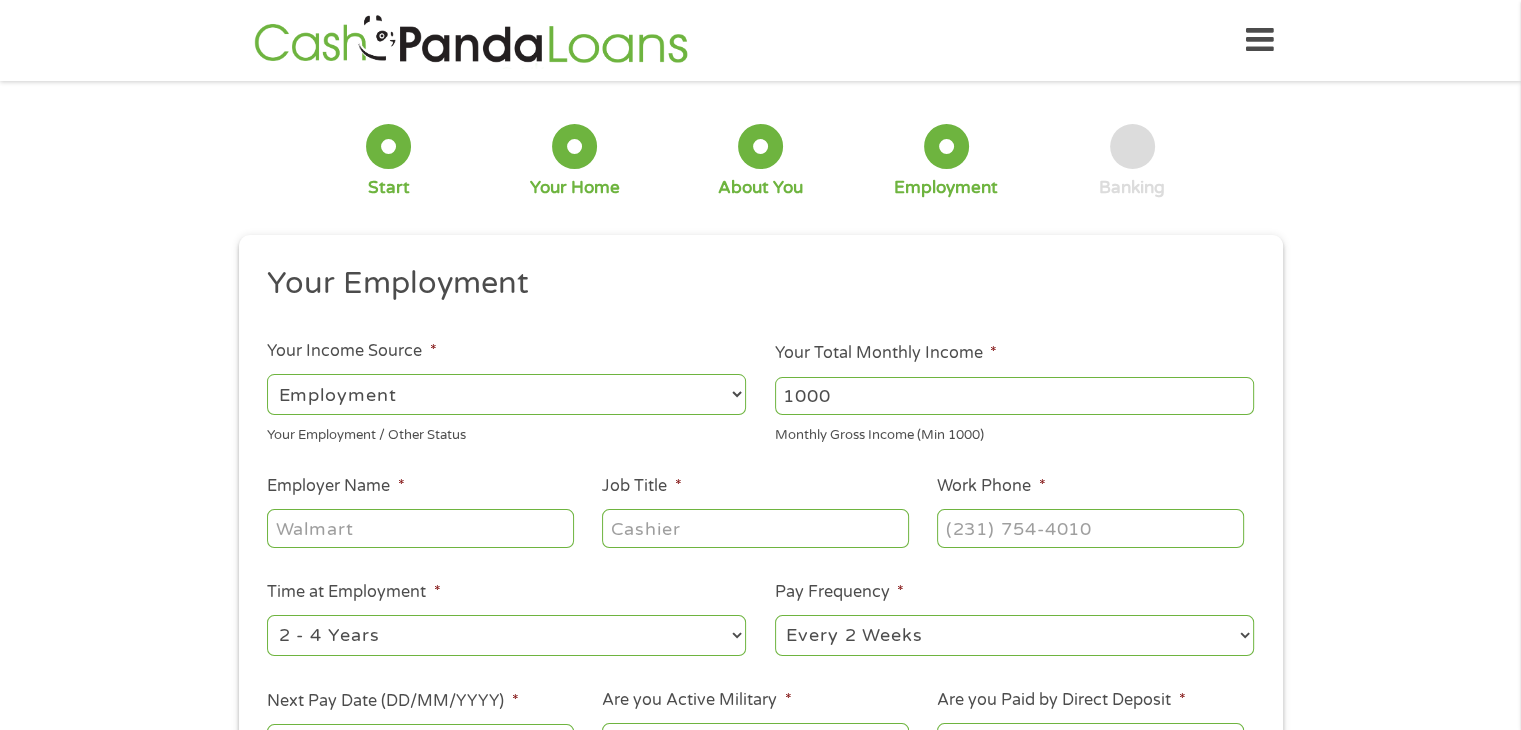 click on "1000" at bounding box center (1014, 396) 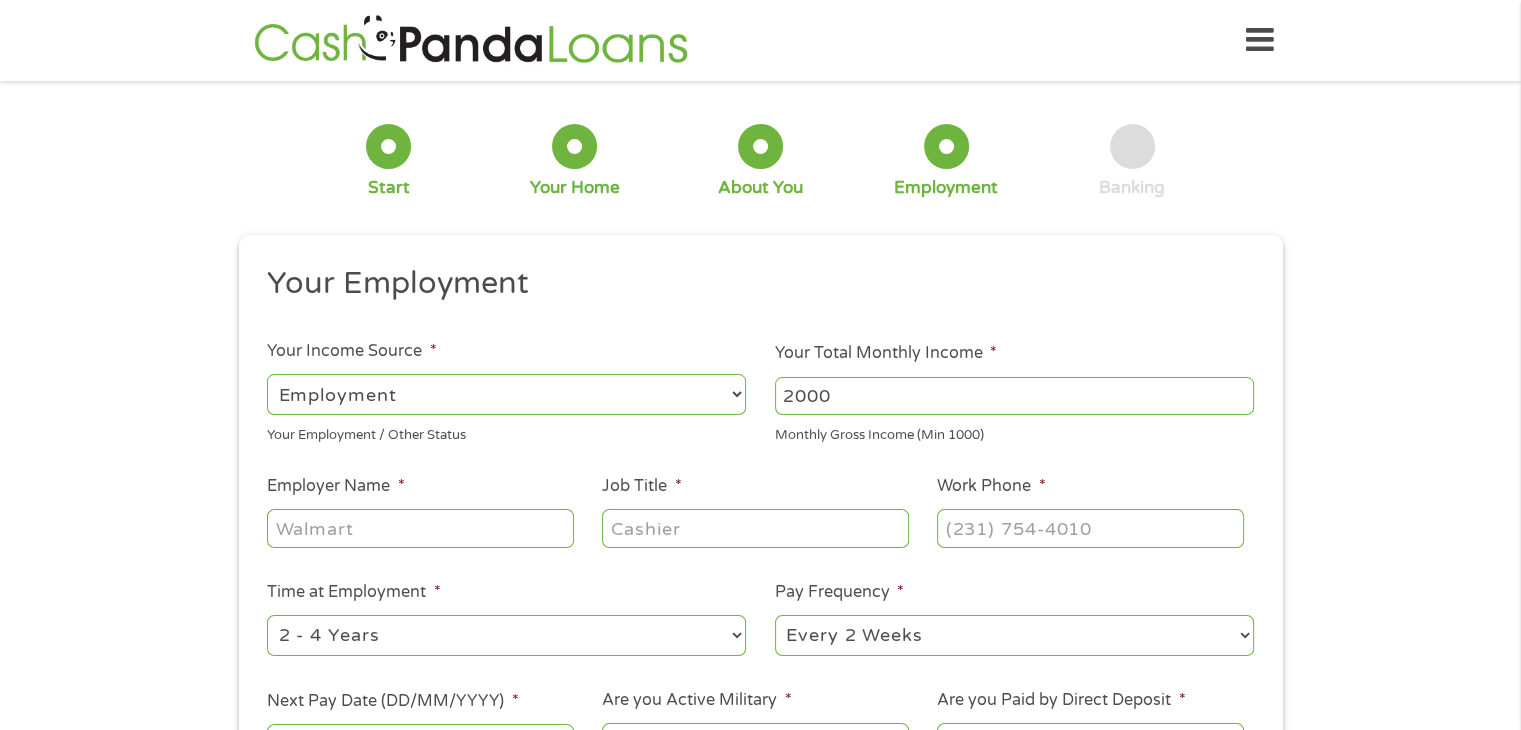 type on "2000" 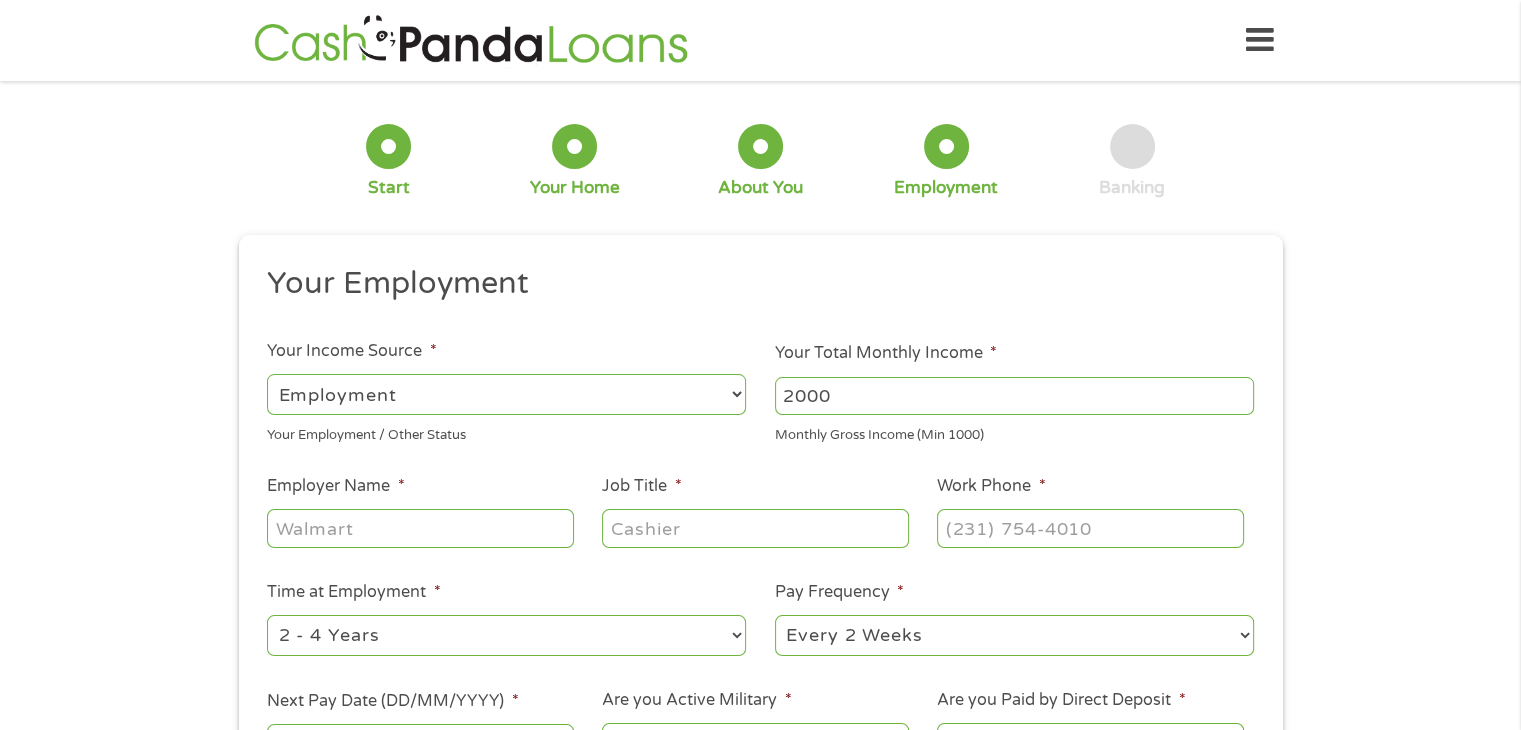 click on "Employer Name *" at bounding box center (420, 528) 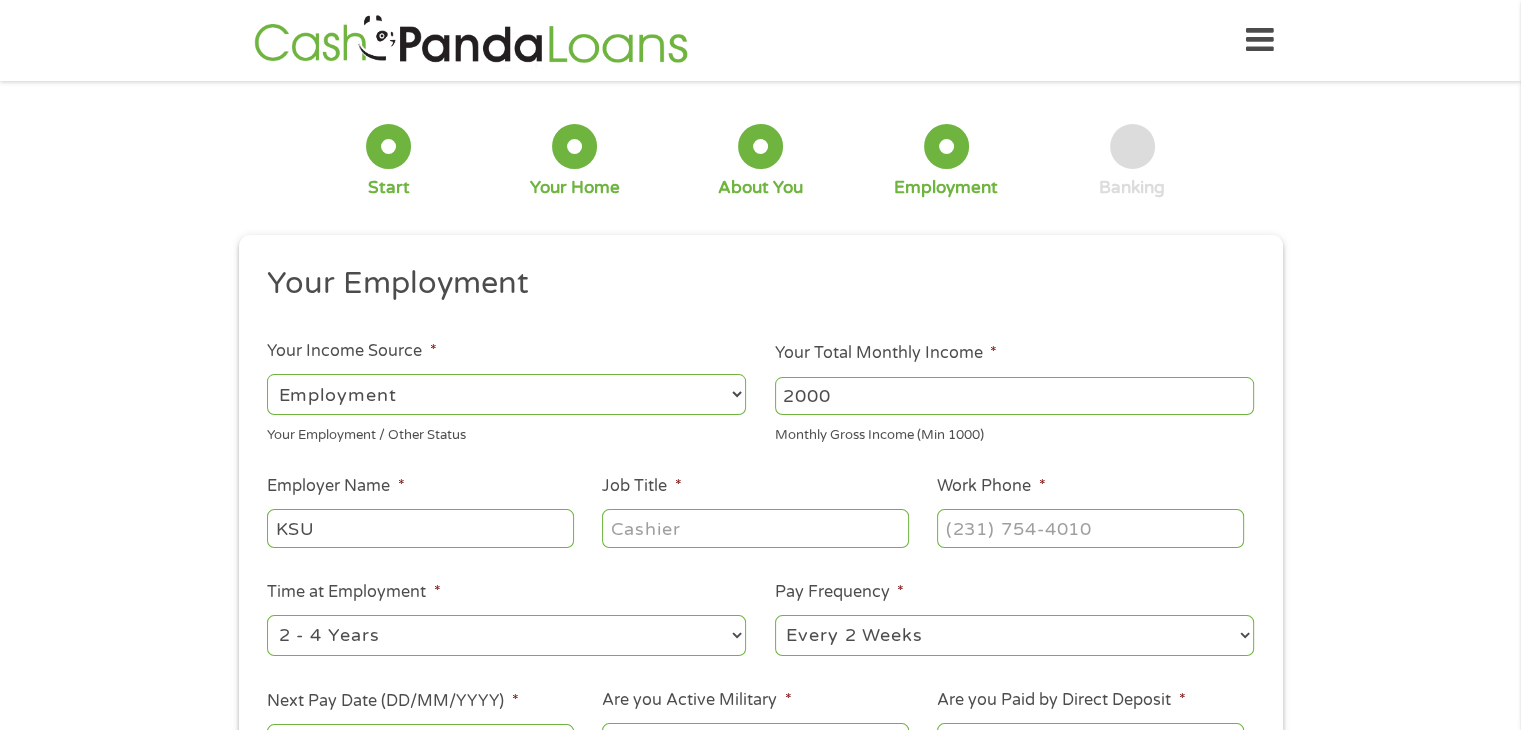 type on "KSU" 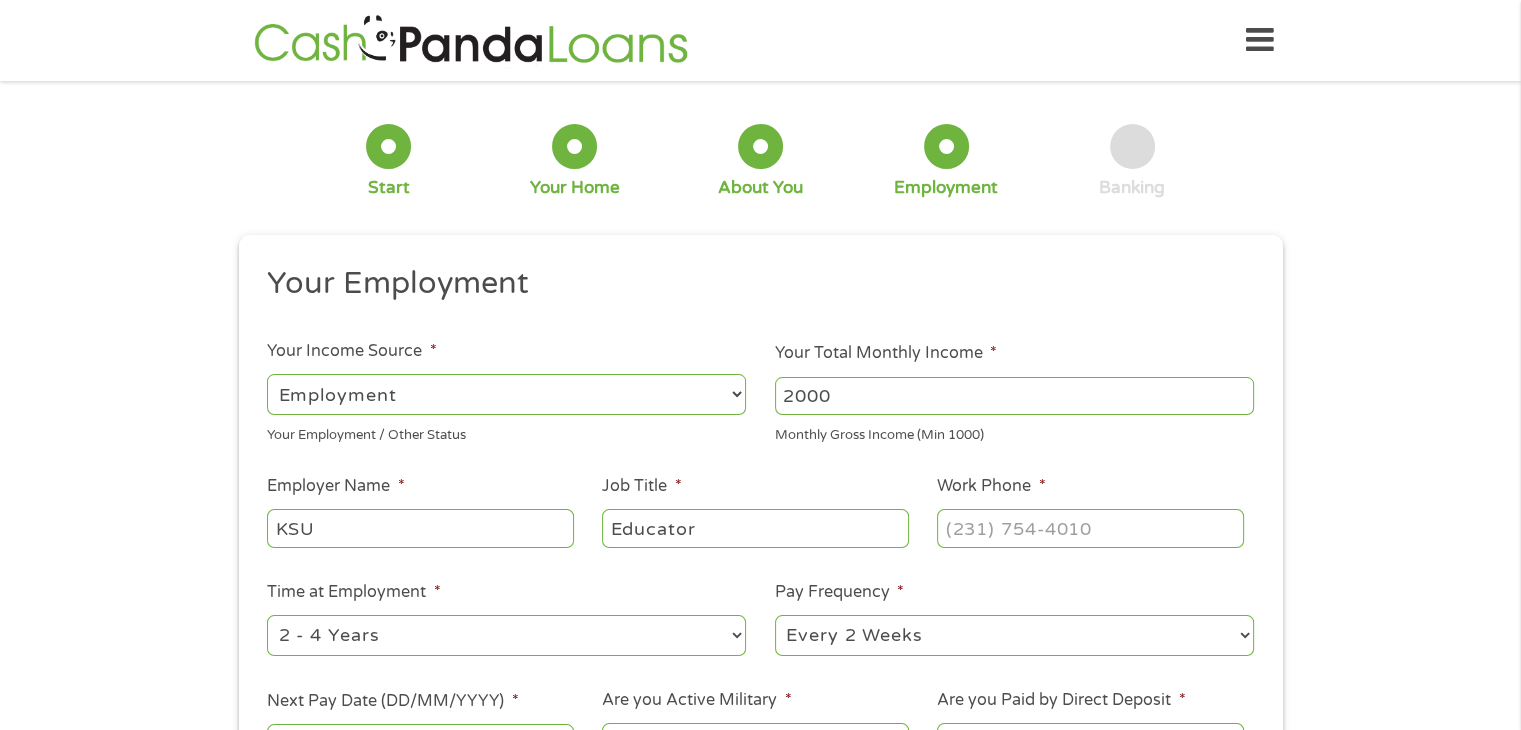 type on "Educator" 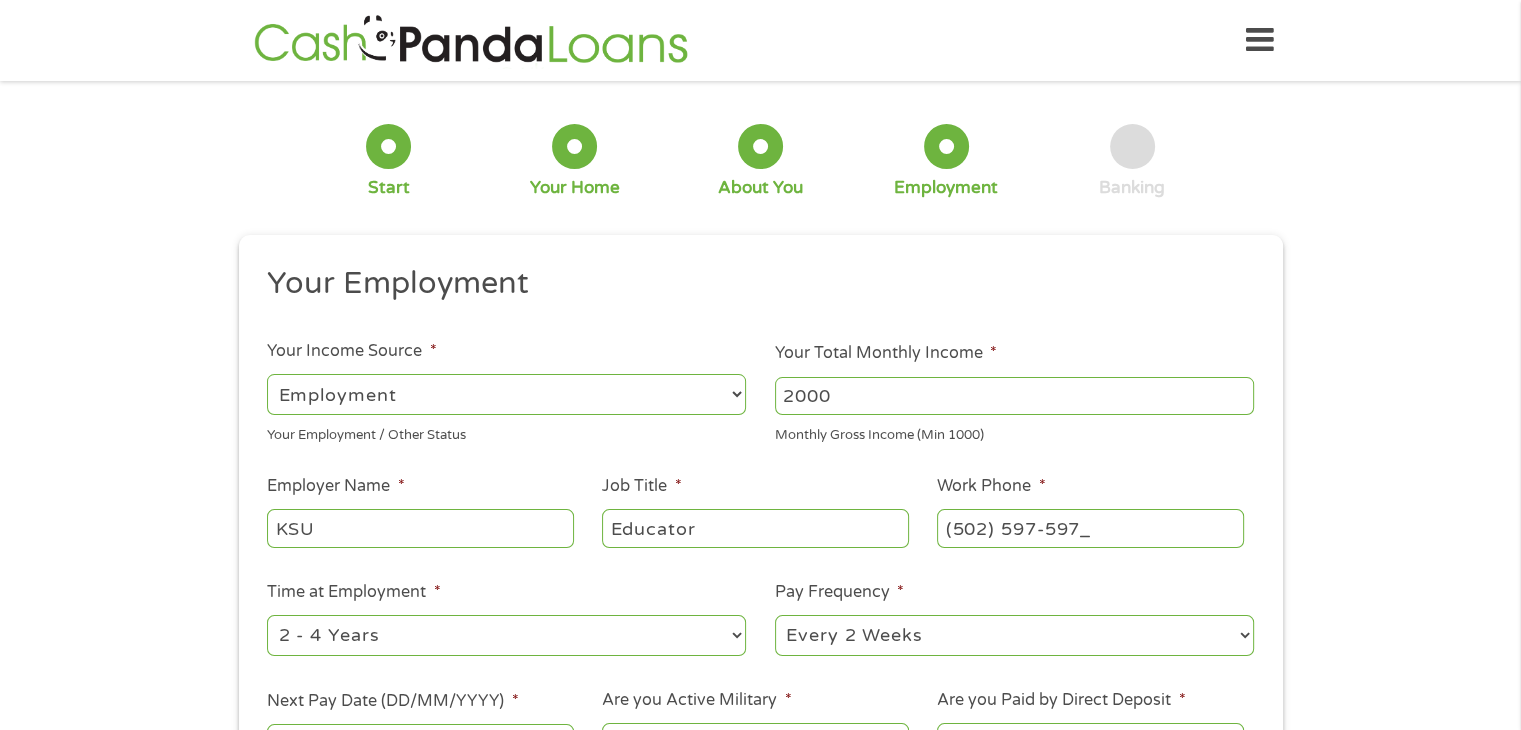 type on "[PHONE_NUMBER]" 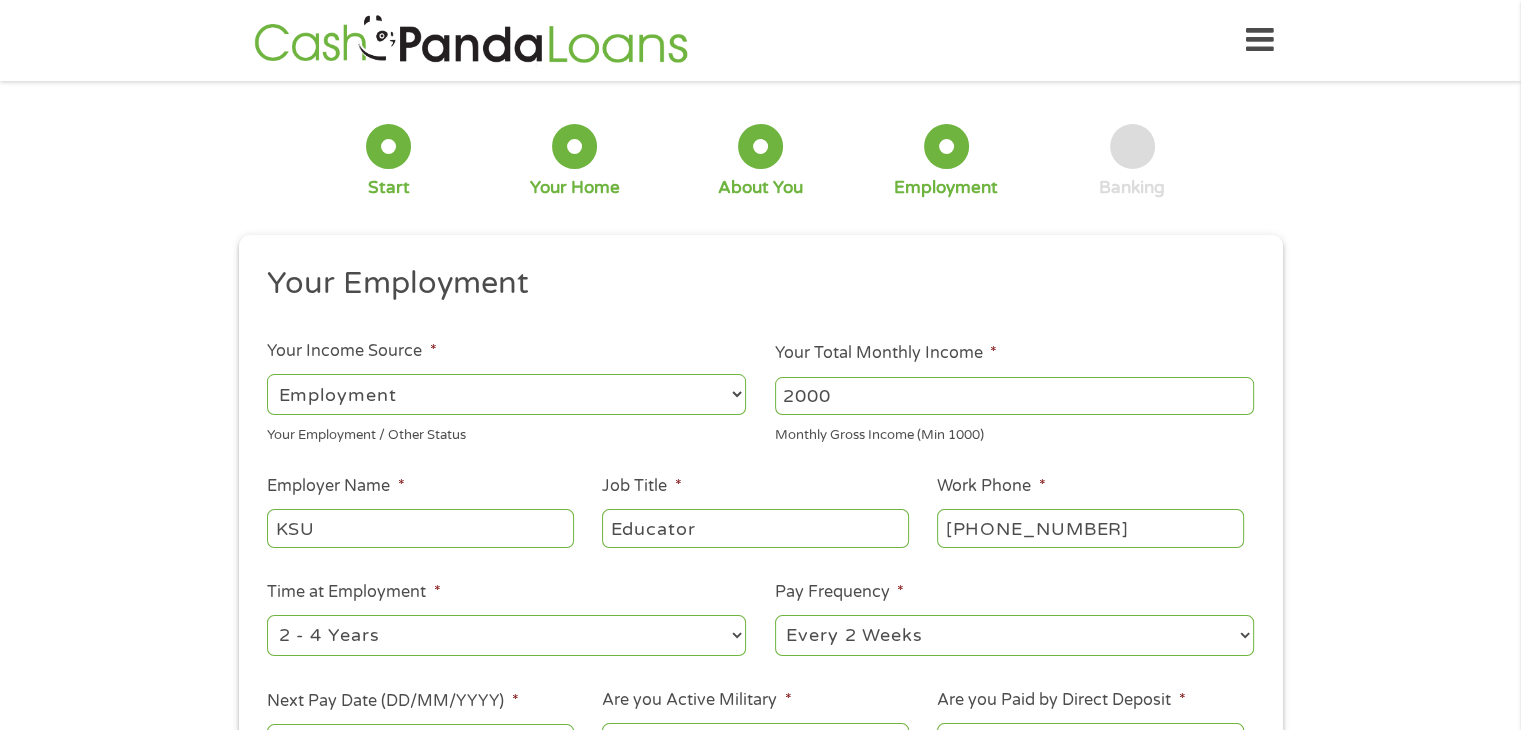 click on "--- Choose one --- 1 Year or less 1 - 2 Years 2 - 4 Years Over 4 Years" at bounding box center [506, 635] 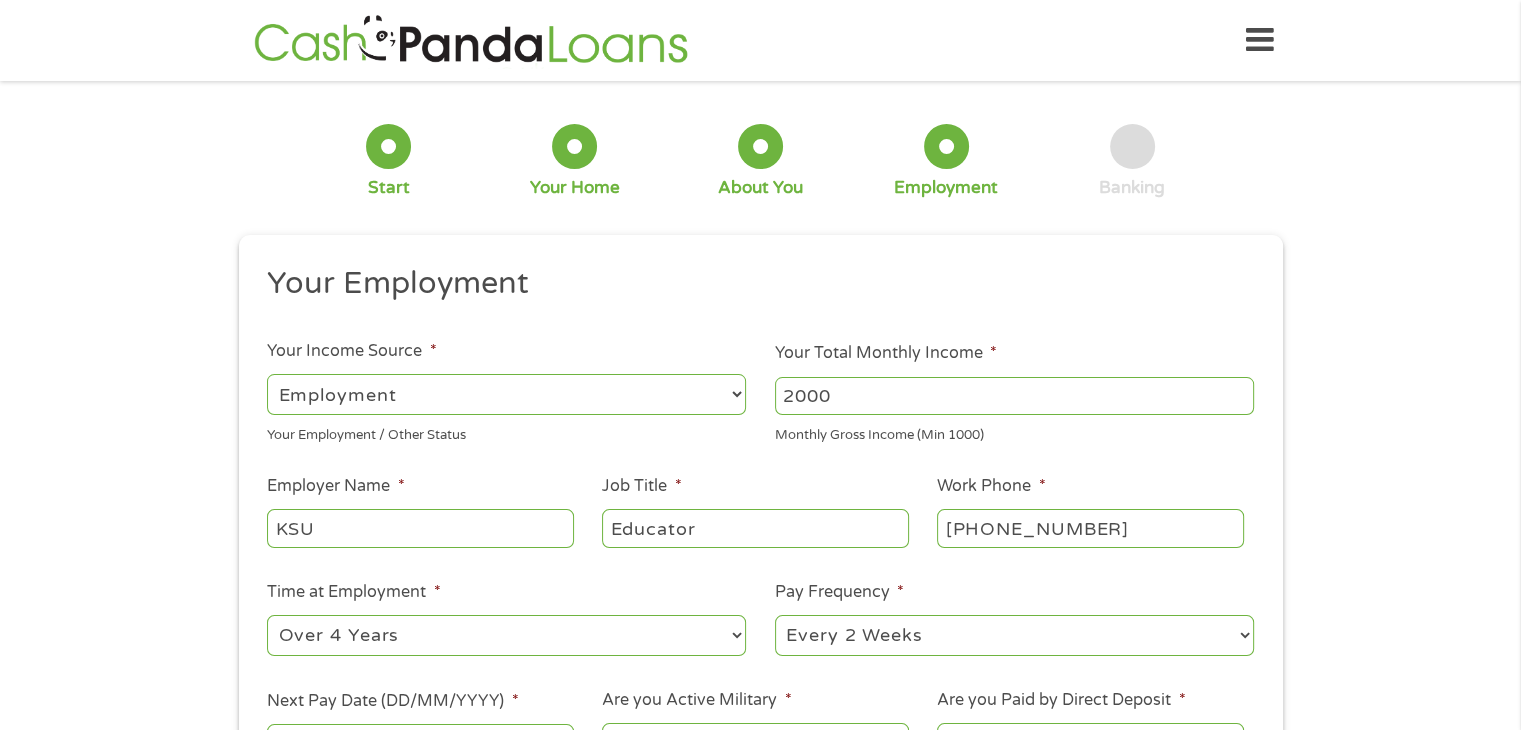 click on "--- Choose one --- 1 Year or less 1 - 2 Years 2 - 4 Years Over 4 Years" at bounding box center (506, 635) 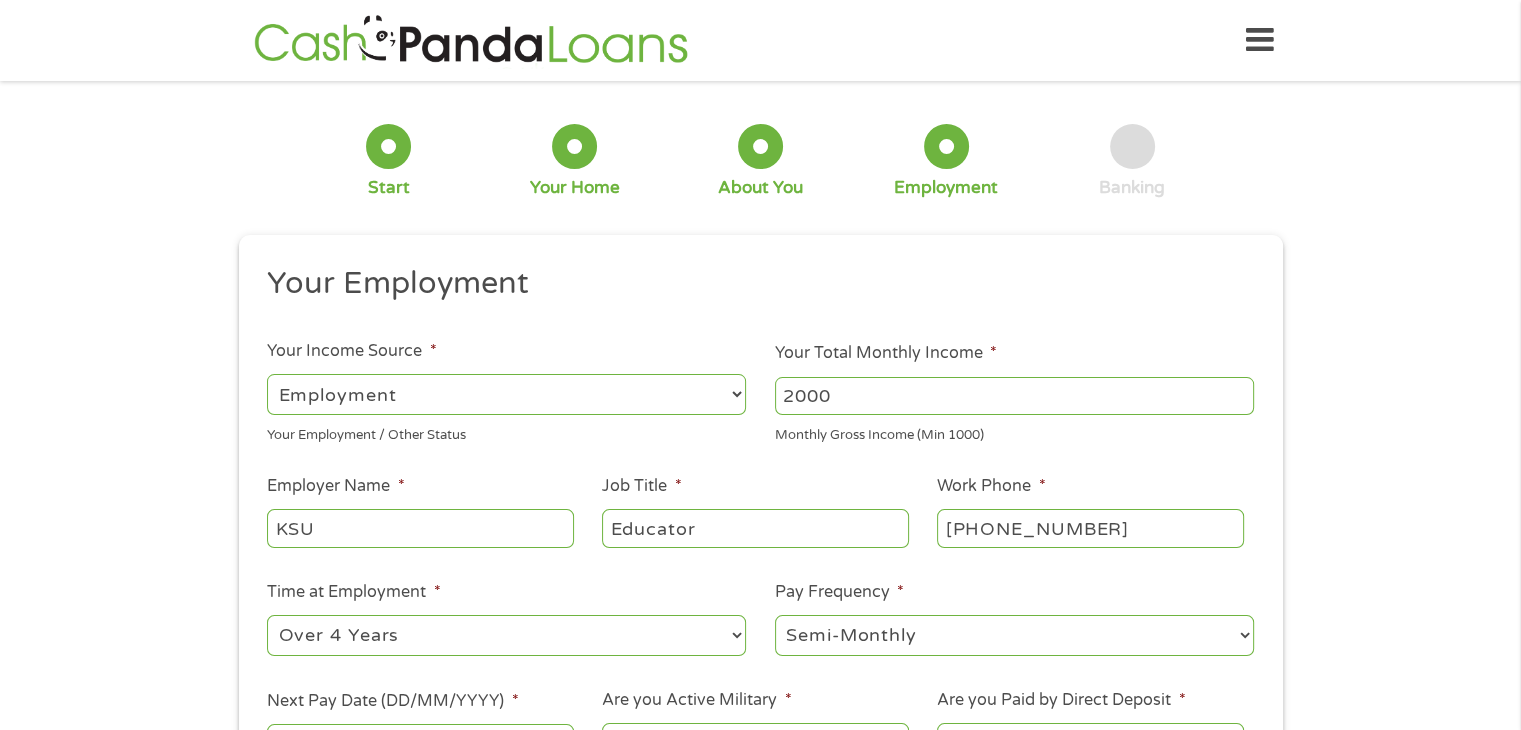 click on "--- Choose one --- Every 2 Weeks Every Week Monthly Semi-Monthly" at bounding box center [1014, 635] 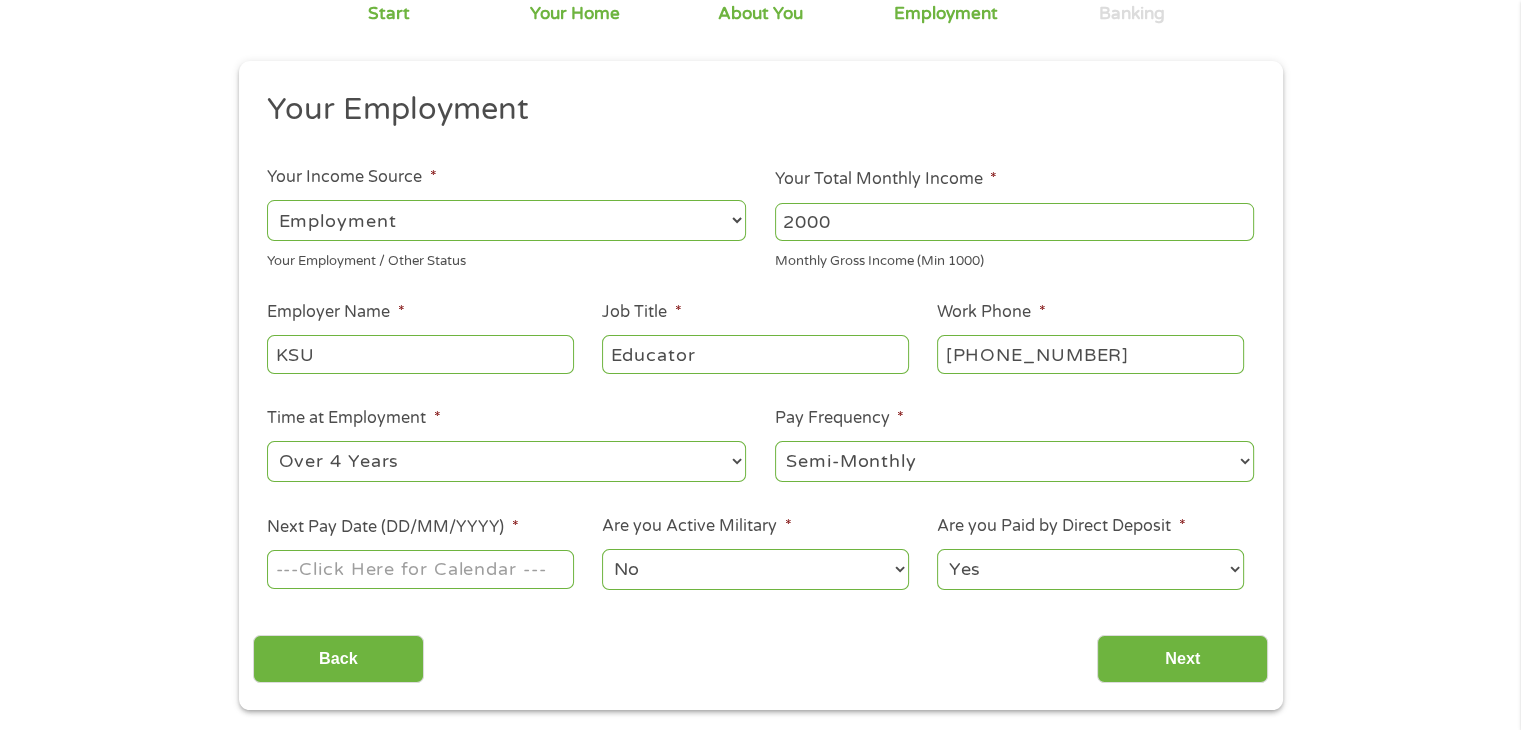 scroll, scrollTop: 191, scrollLeft: 0, axis: vertical 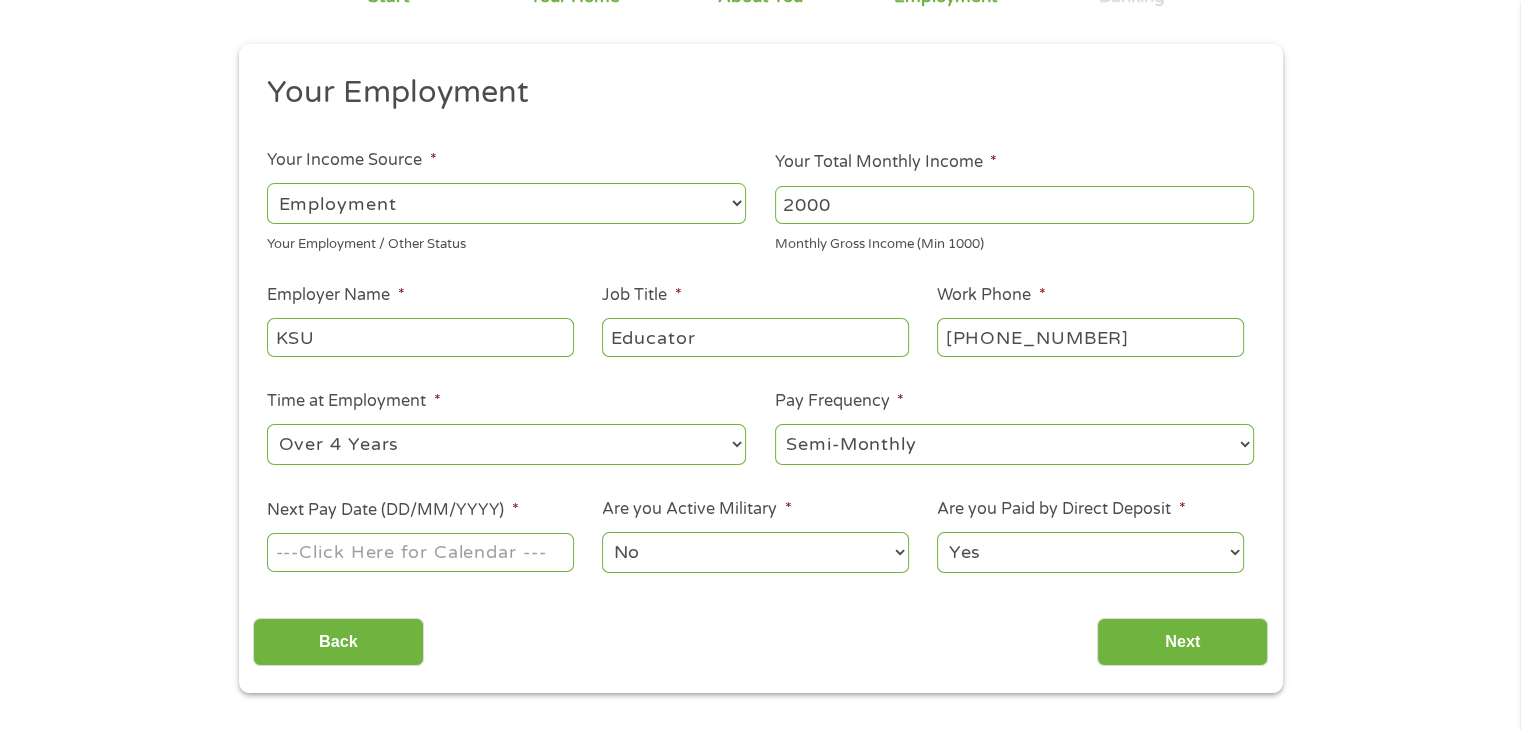 click on "Next Pay Date (DD/MM/YYYY) *" at bounding box center (420, 552) 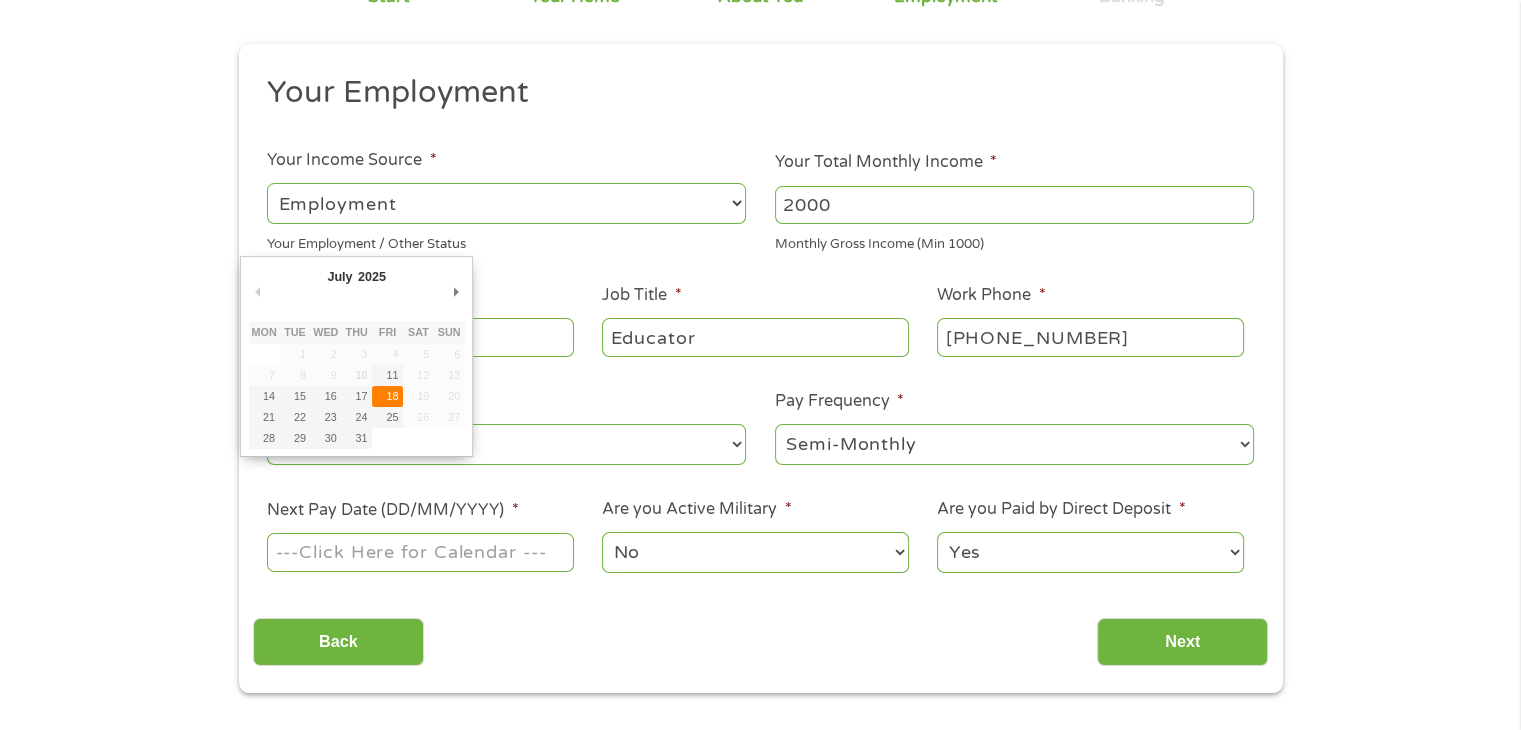 type on "[DATE]" 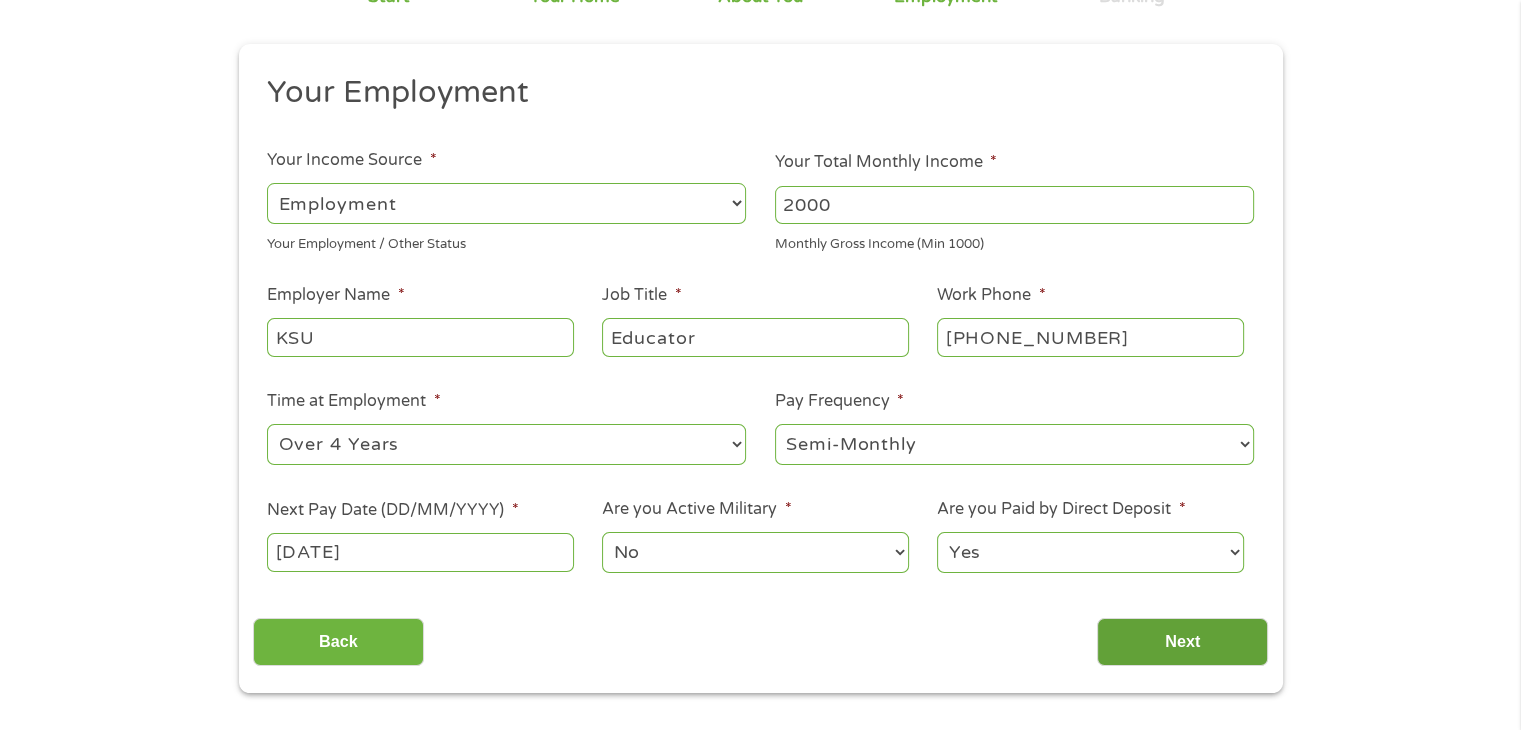 click on "Next" at bounding box center (1182, 642) 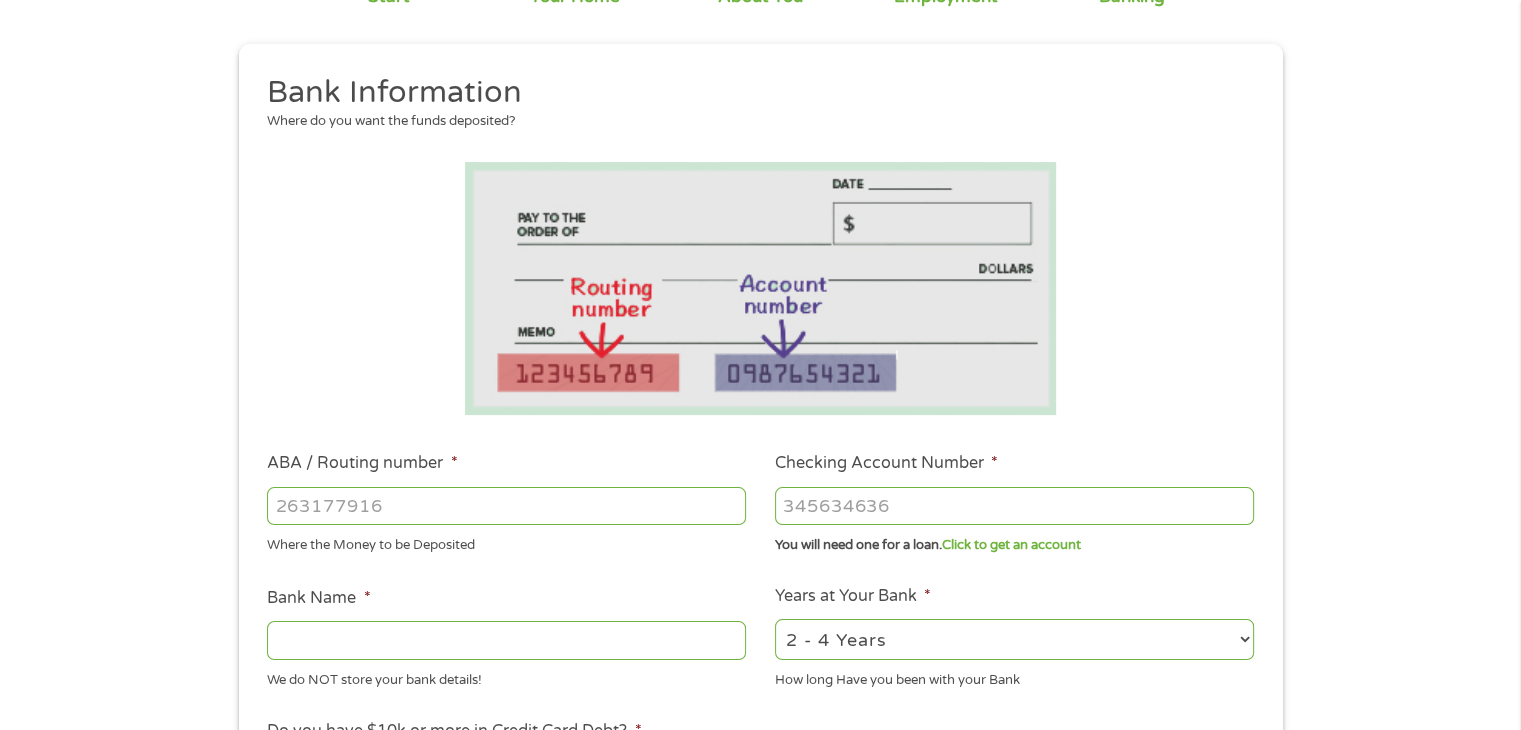 scroll, scrollTop: 8, scrollLeft: 8, axis: both 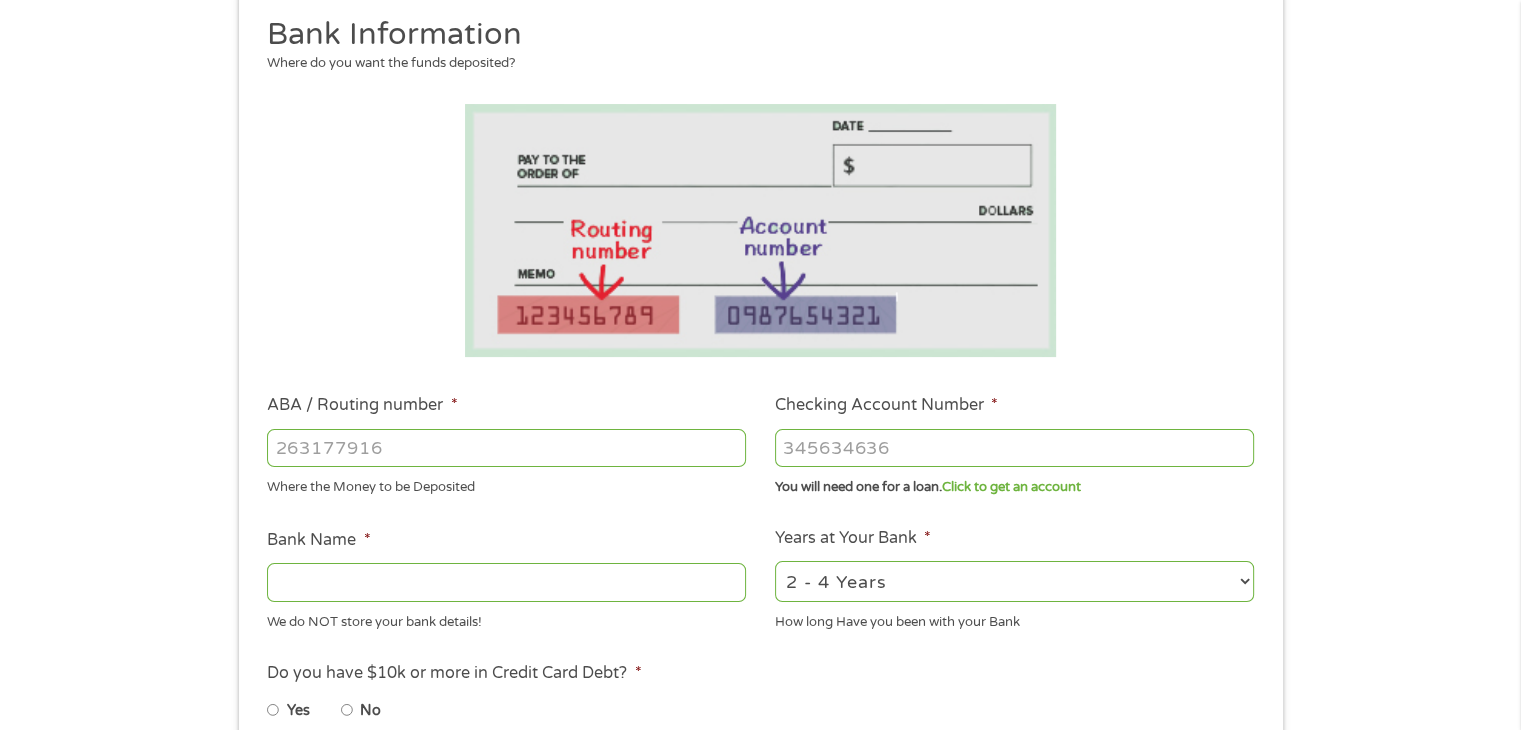 click on "ABA / Routing number *" at bounding box center [506, 448] 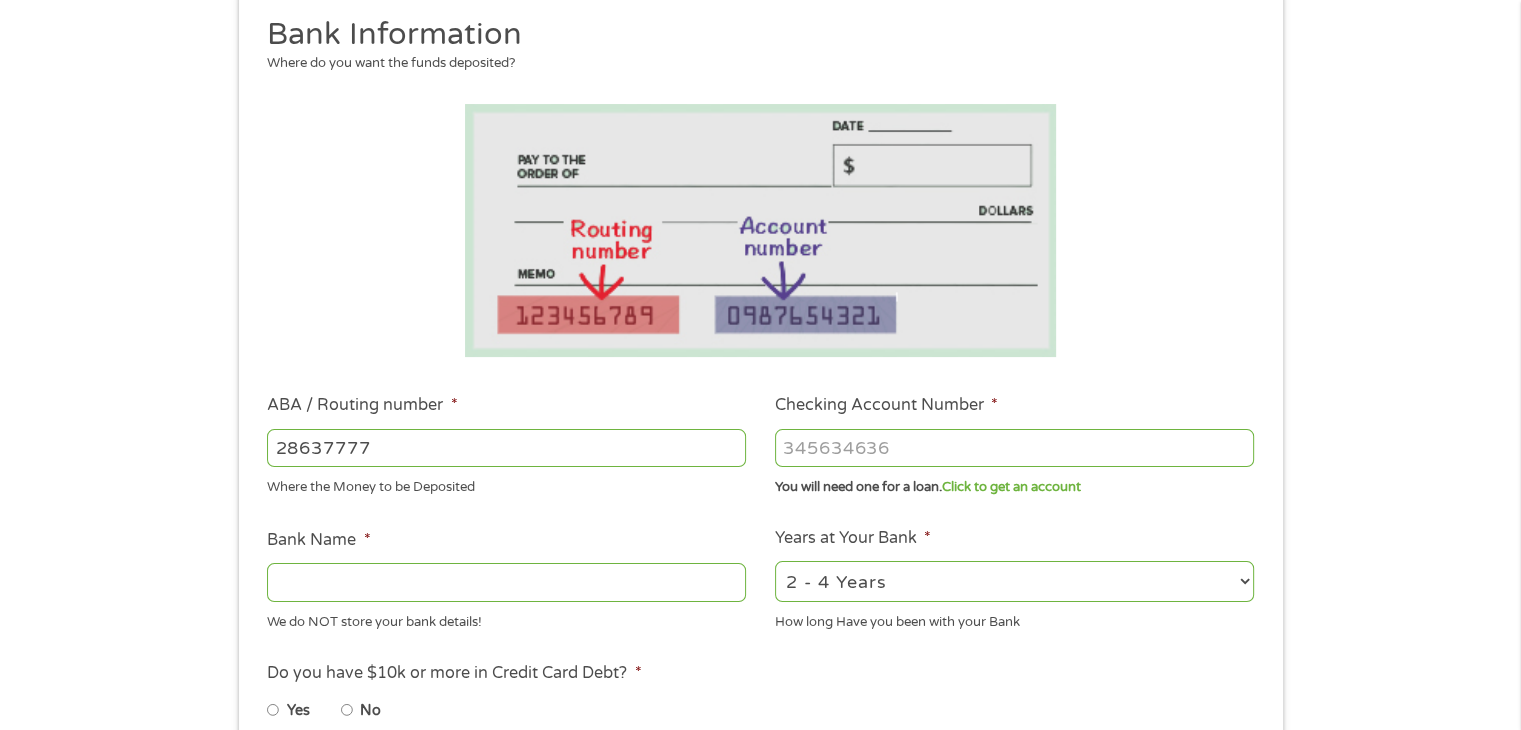 type on "286377777" 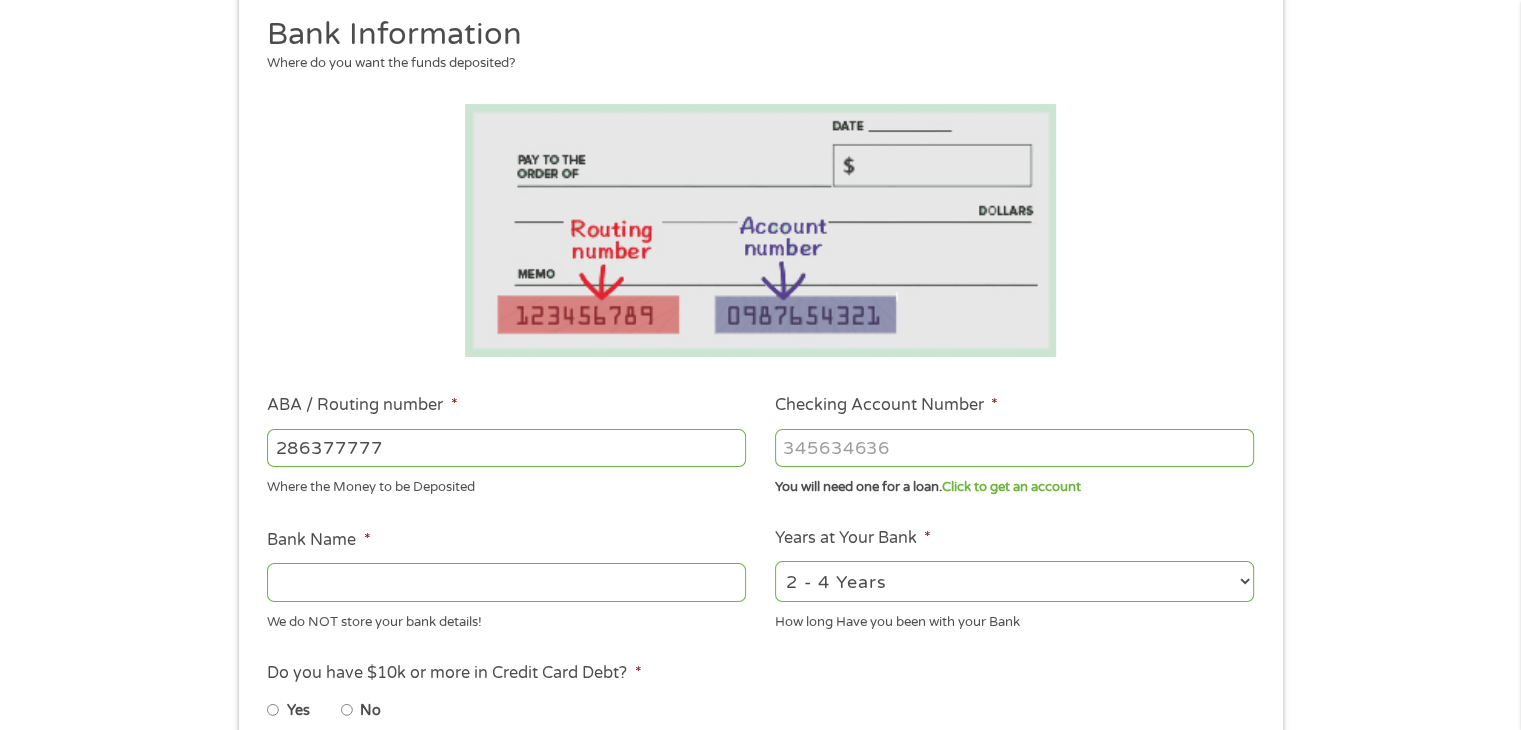 type on "EVANSVILLE TEACHERS FEDERAL CU" 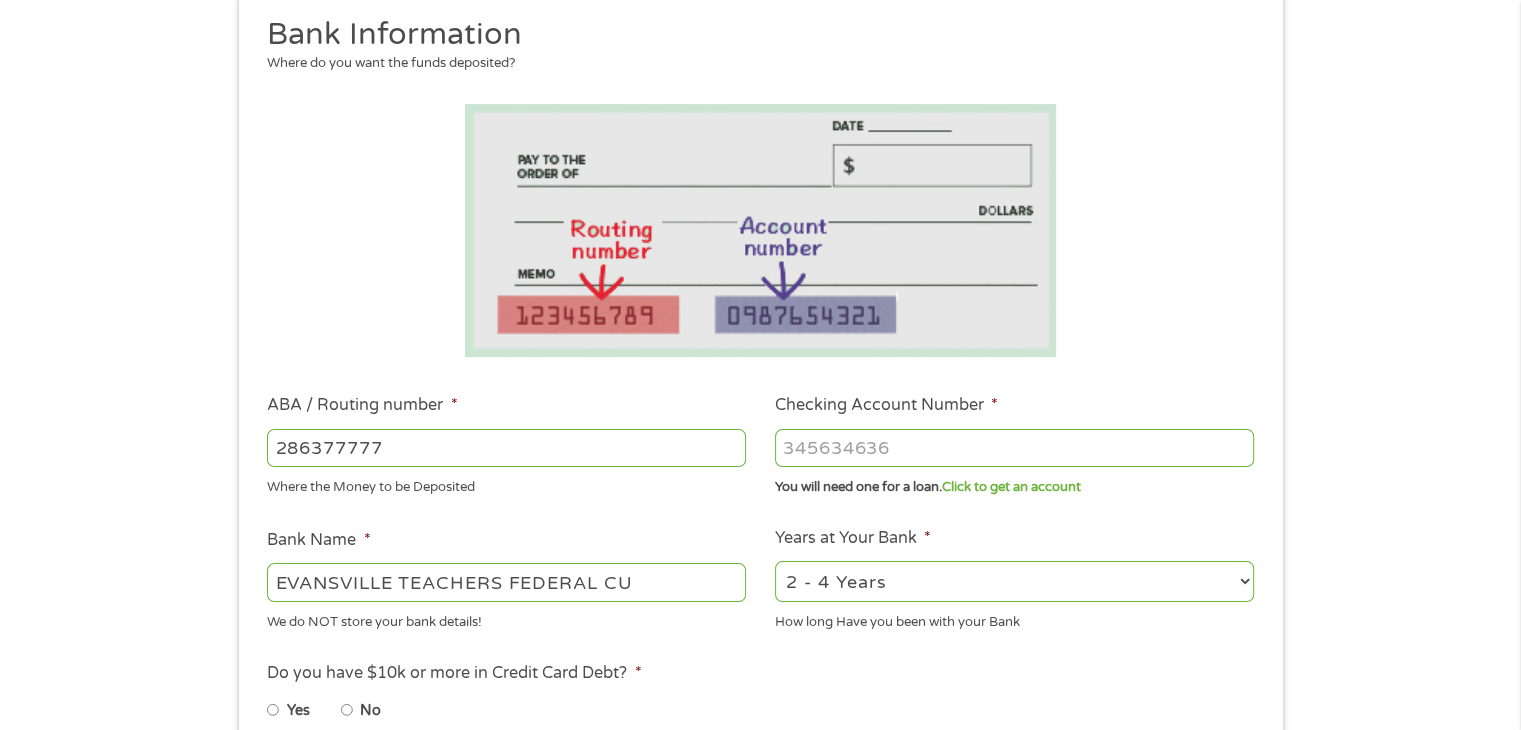 type on "286377777" 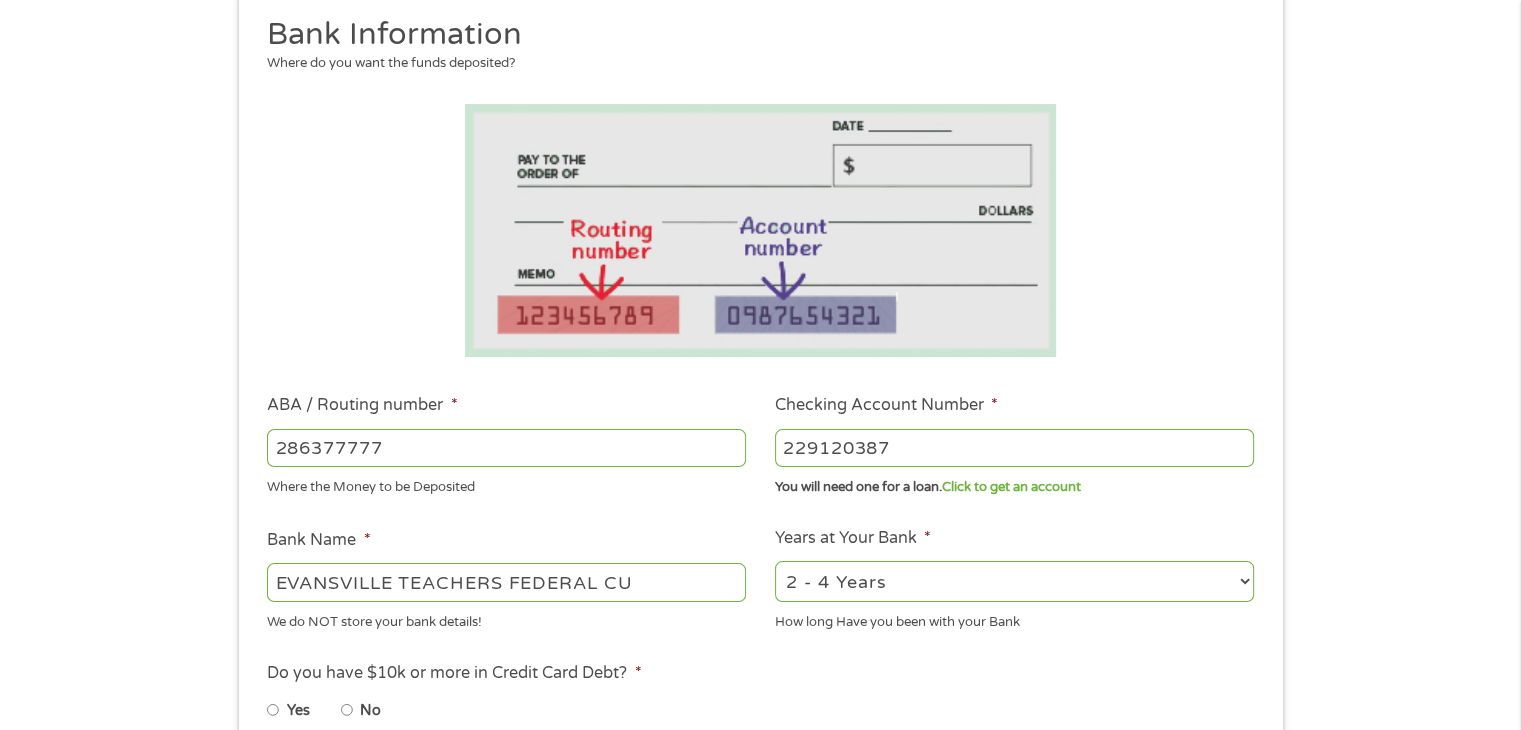 type on "229120387" 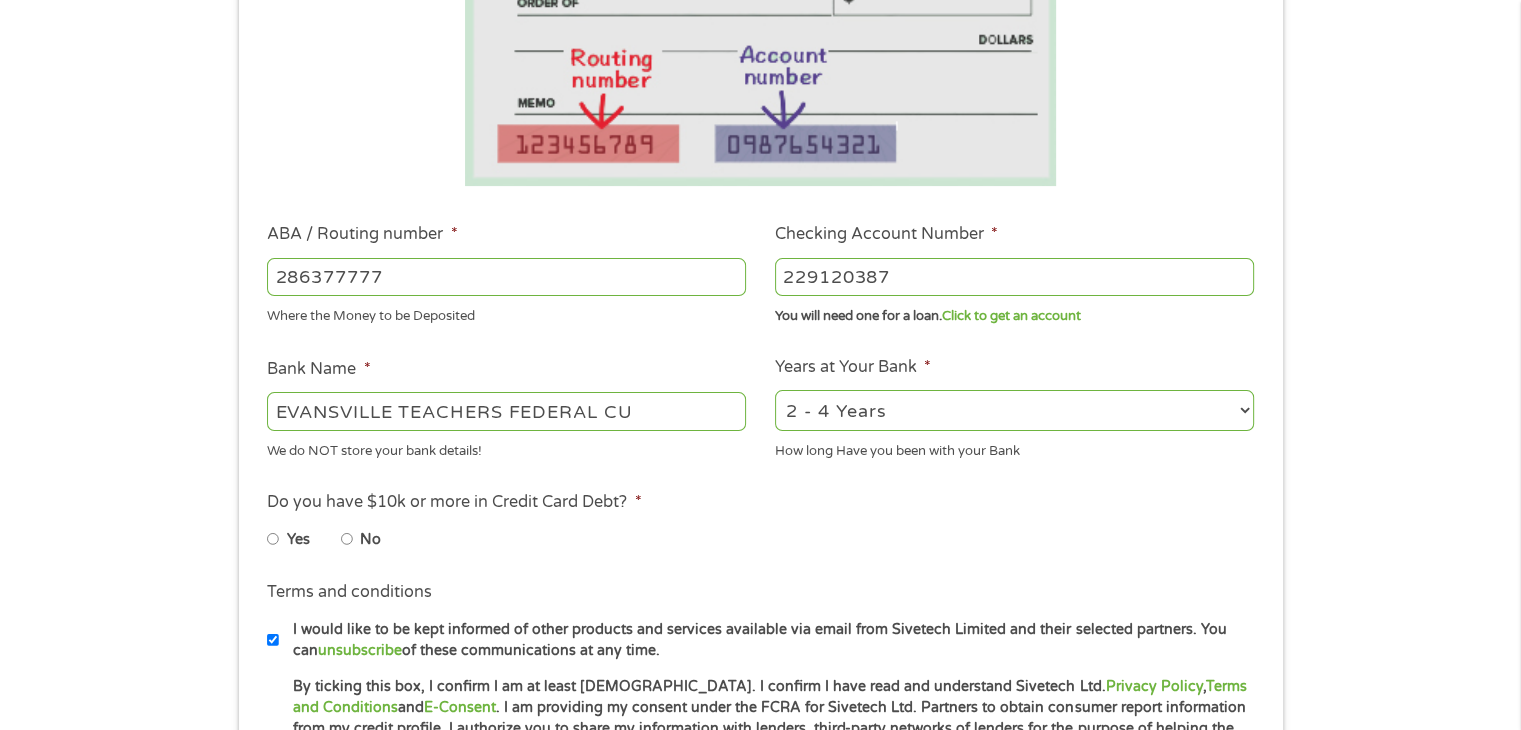scroll, scrollTop: 424, scrollLeft: 0, axis: vertical 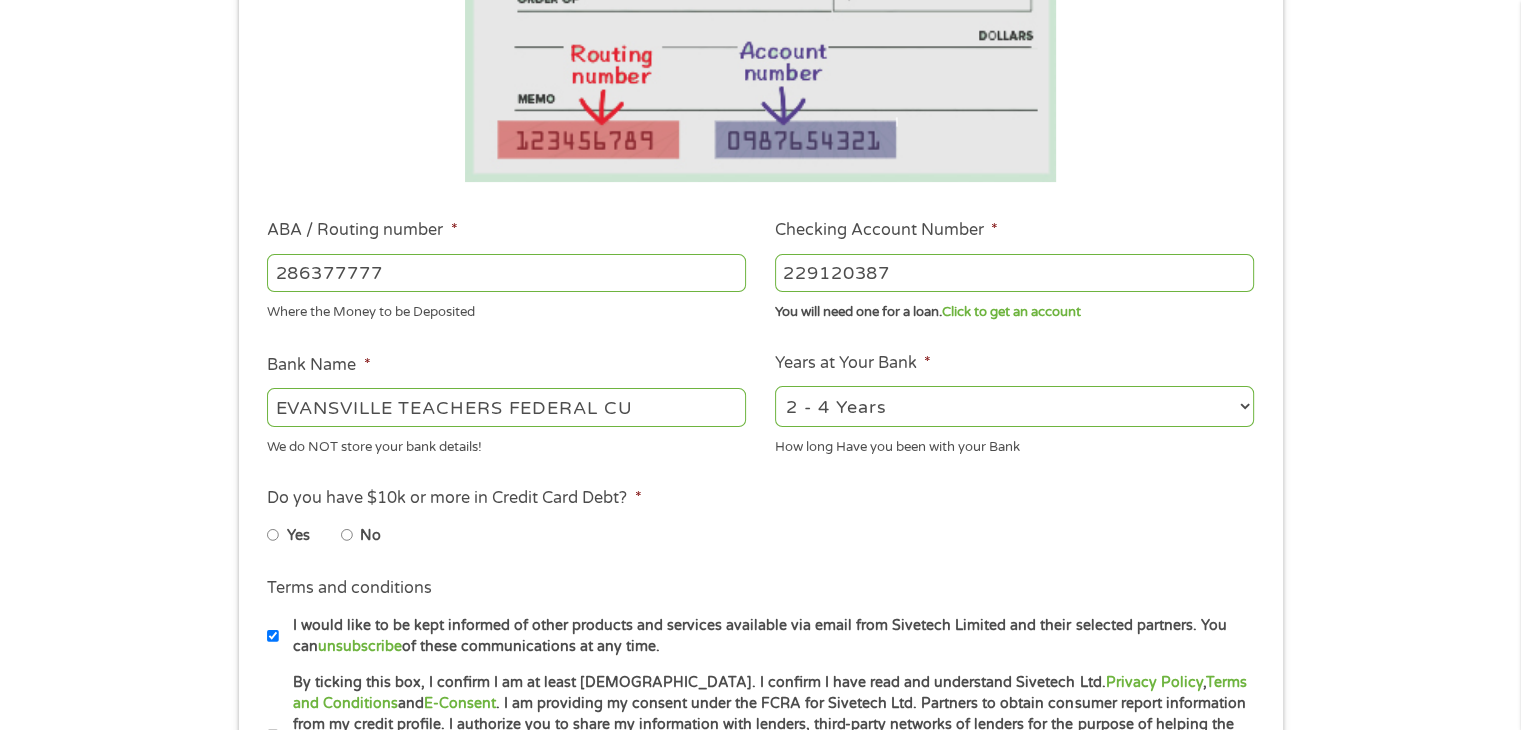 click on "No" at bounding box center (377, 535) 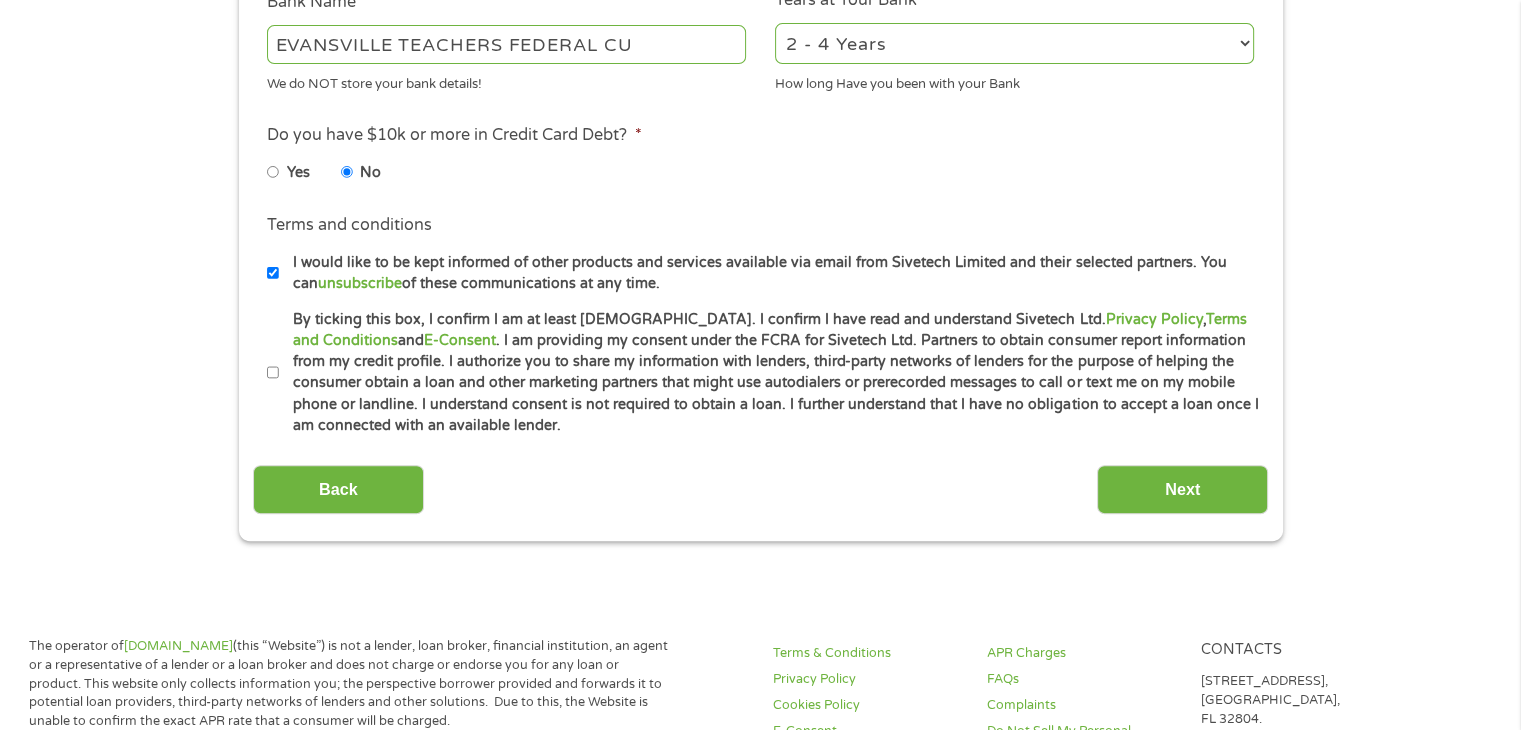 scroll, scrollTop: 884, scrollLeft: 0, axis: vertical 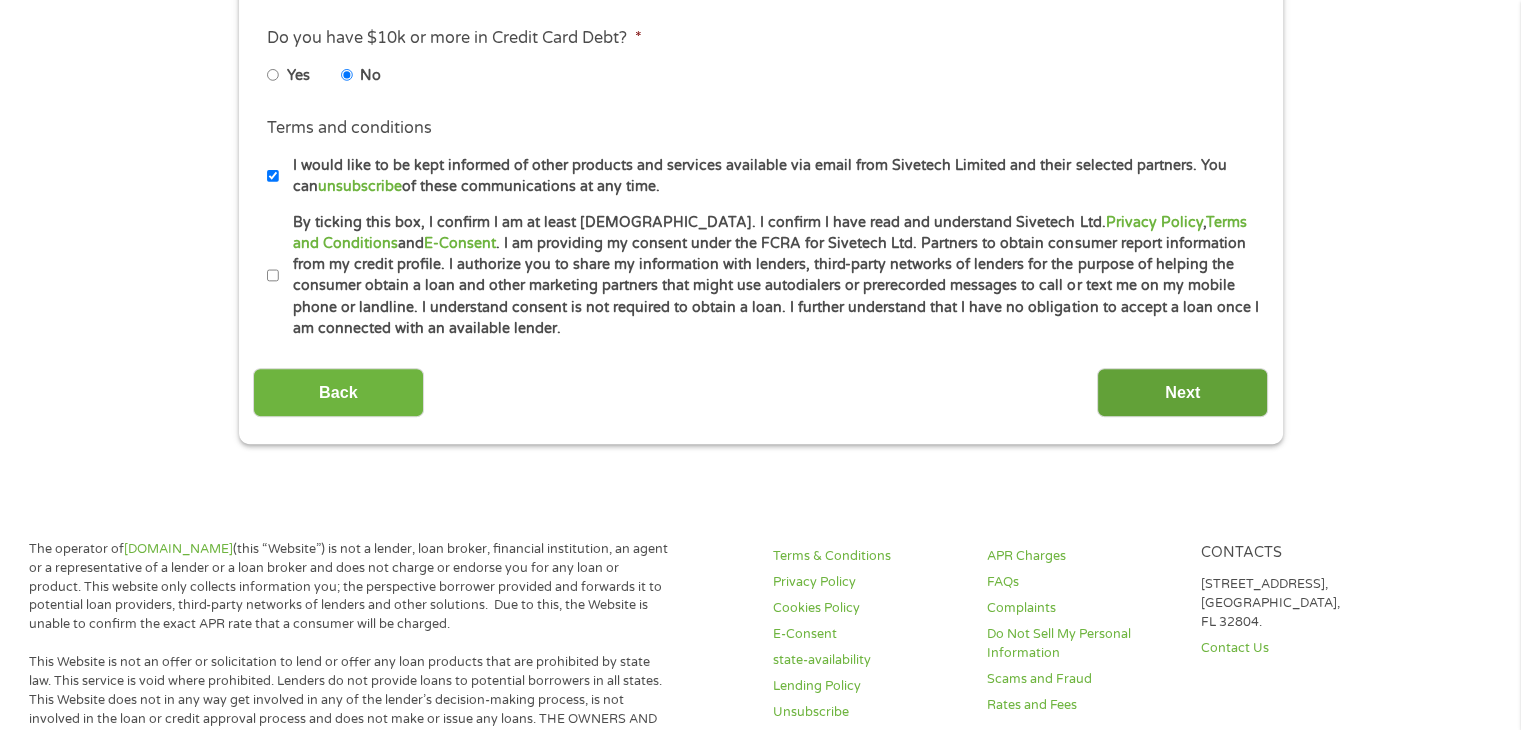 click on "Next" at bounding box center [1182, 392] 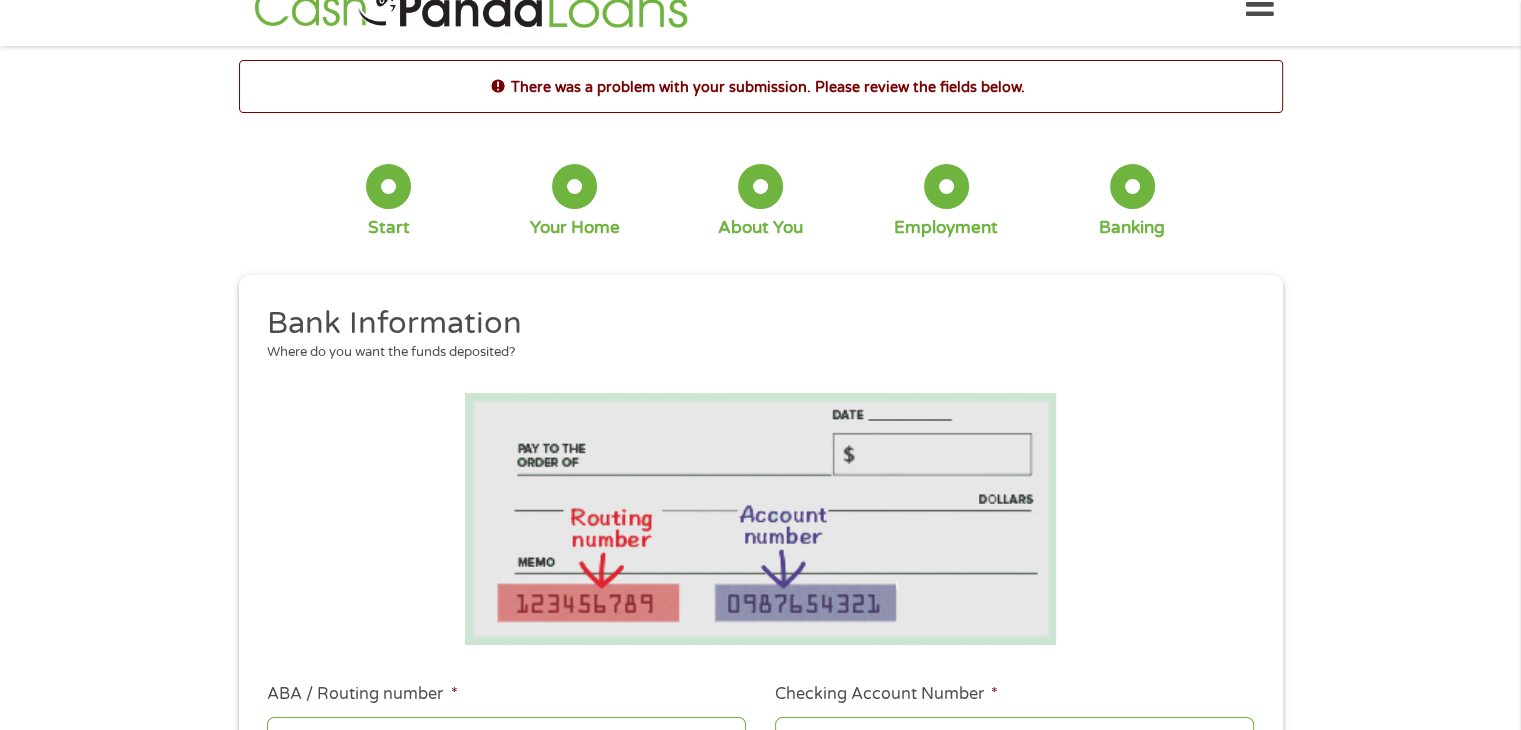 scroll, scrollTop: 0, scrollLeft: 0, axis: both 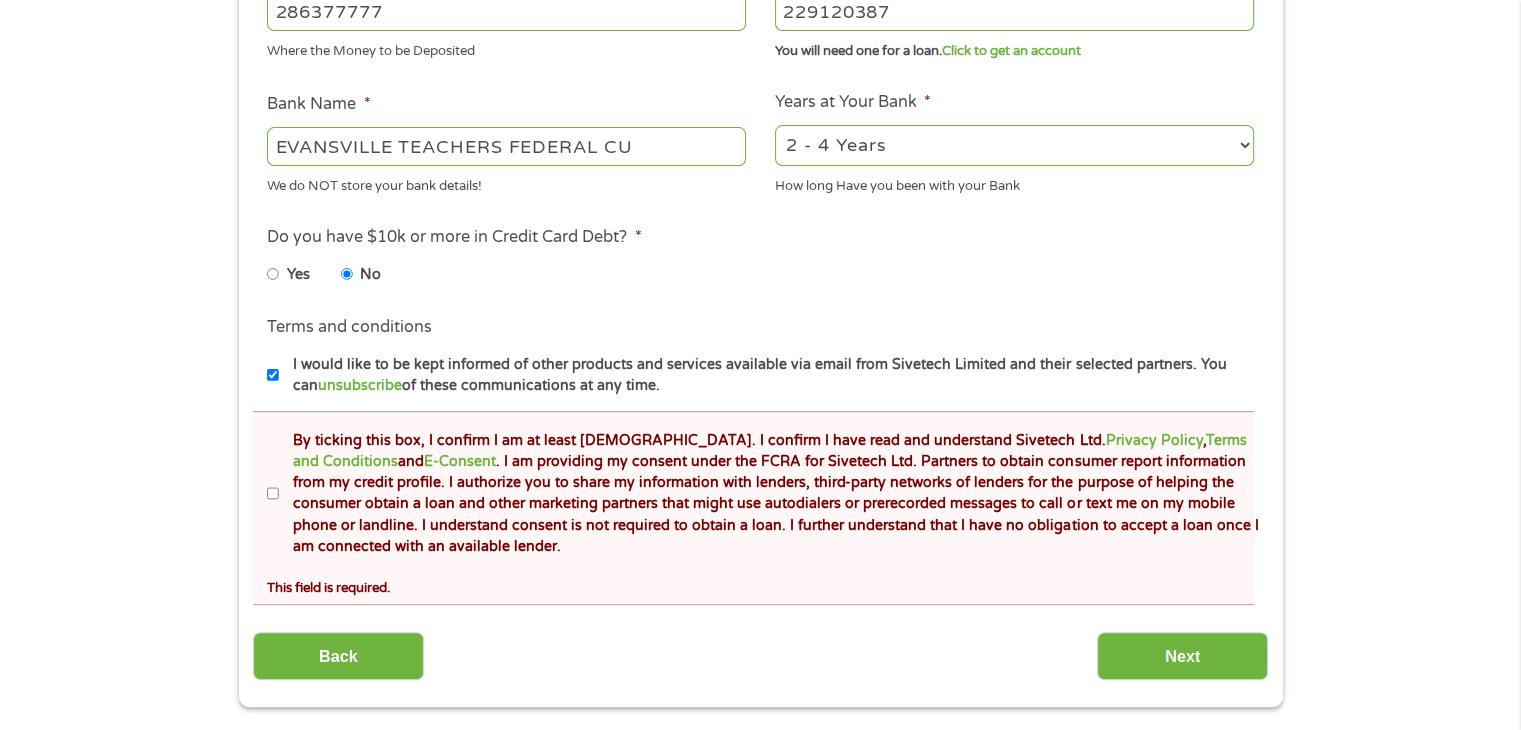 click on "By ticking this box, I confirm I am at least [DEMOGRAPHIC_DATA]. I confirm I have read and understand Sivetech Ltd.  Privacy Policy ,  Terms and Conditions  and  E-Consent . I am providing my consent under the FCRA for Sivetech Ltd. Partners to obtain consumer report information from my credit profile. I authorize you to share my information with lenders, third-party networks of lenders for the purpose of helping the consumer obtain a loan and other marketing partners that might use autodialers or prerecorded messages to call or text me on my mobile phone or landline. I understand consent is not required to obtain a loan. I further understand that I have no obligation to accept a loan once I am connected with an available lender." at bounding box center [273, 494] 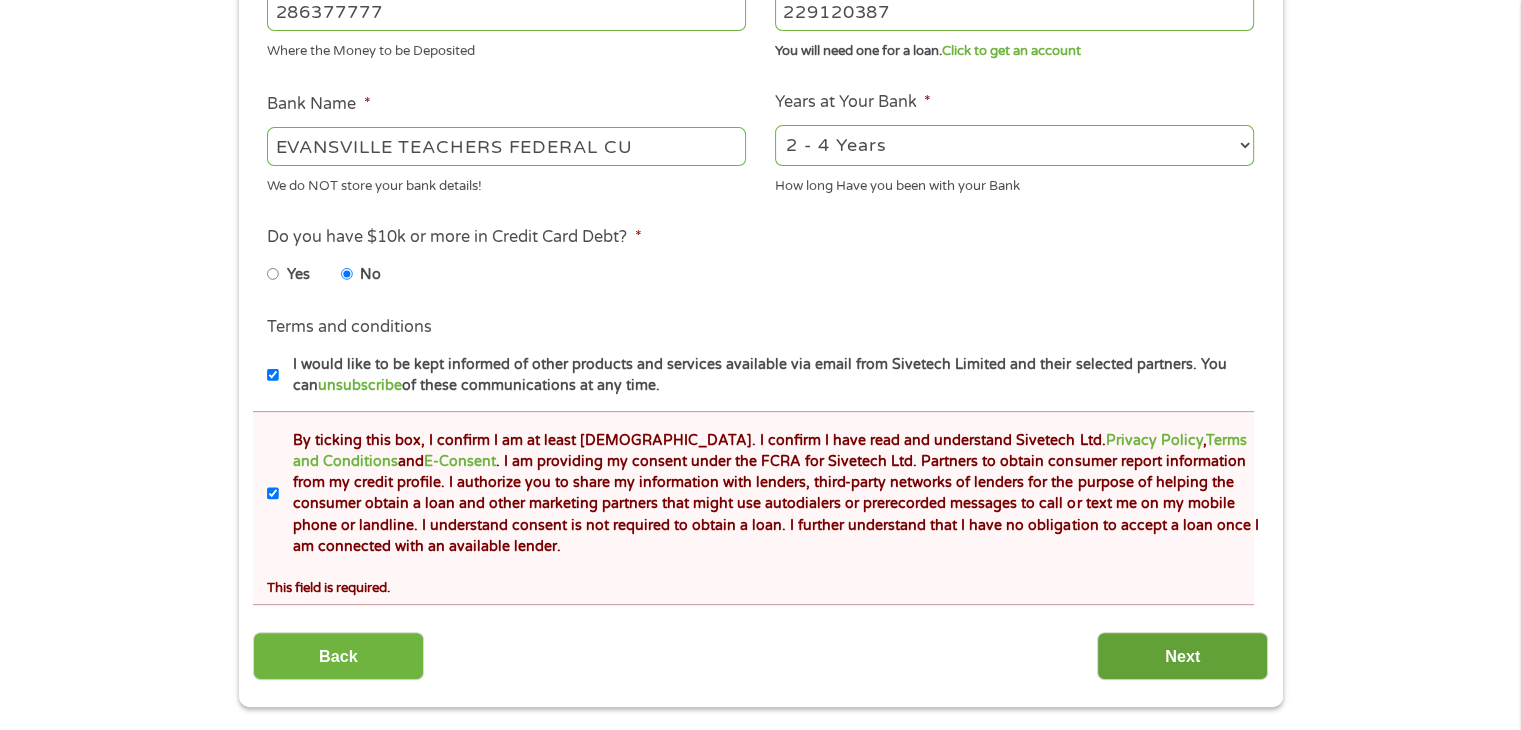 click on "Next" at bounding box center [1182, 656] 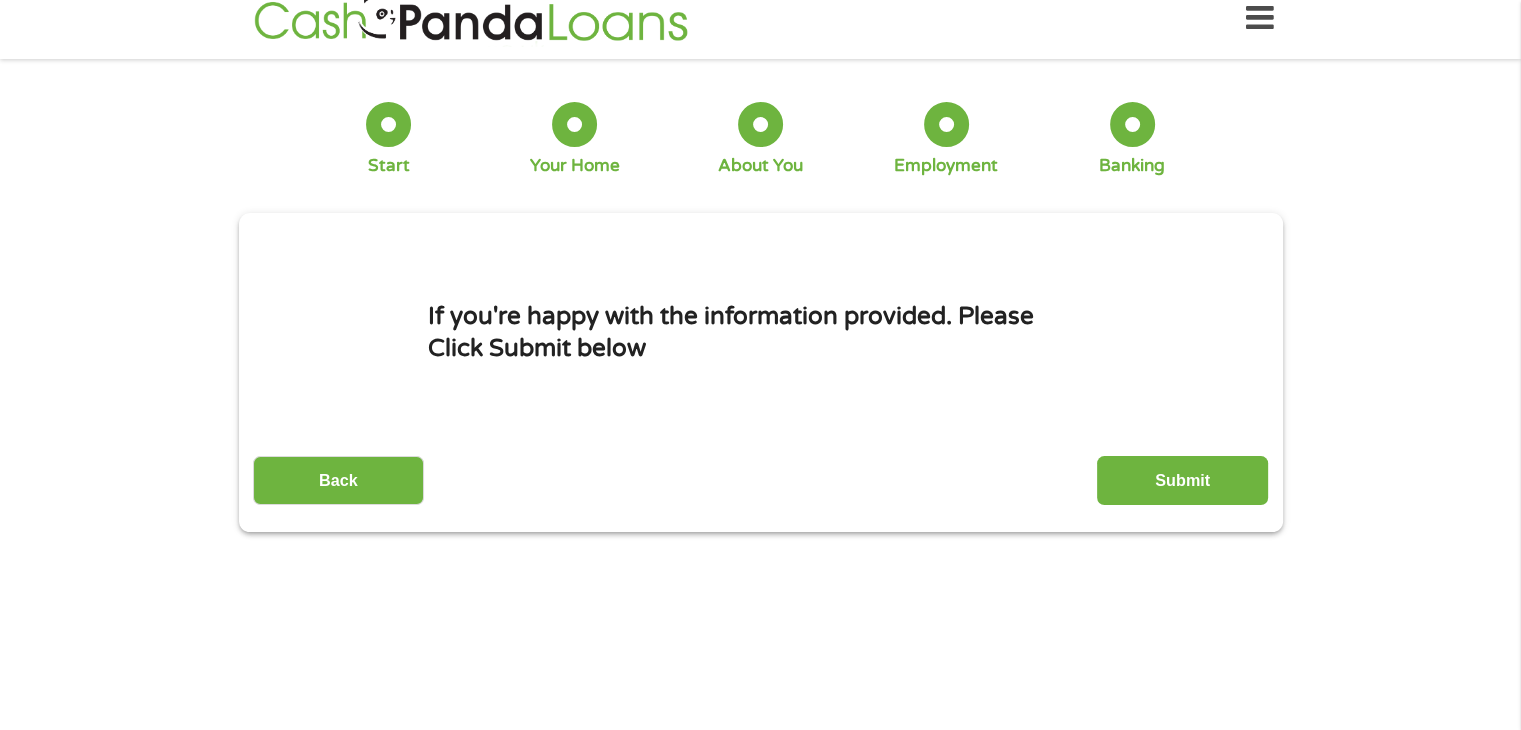 scroll, scrollTop: 0, scrollLeft: 0, axis: both 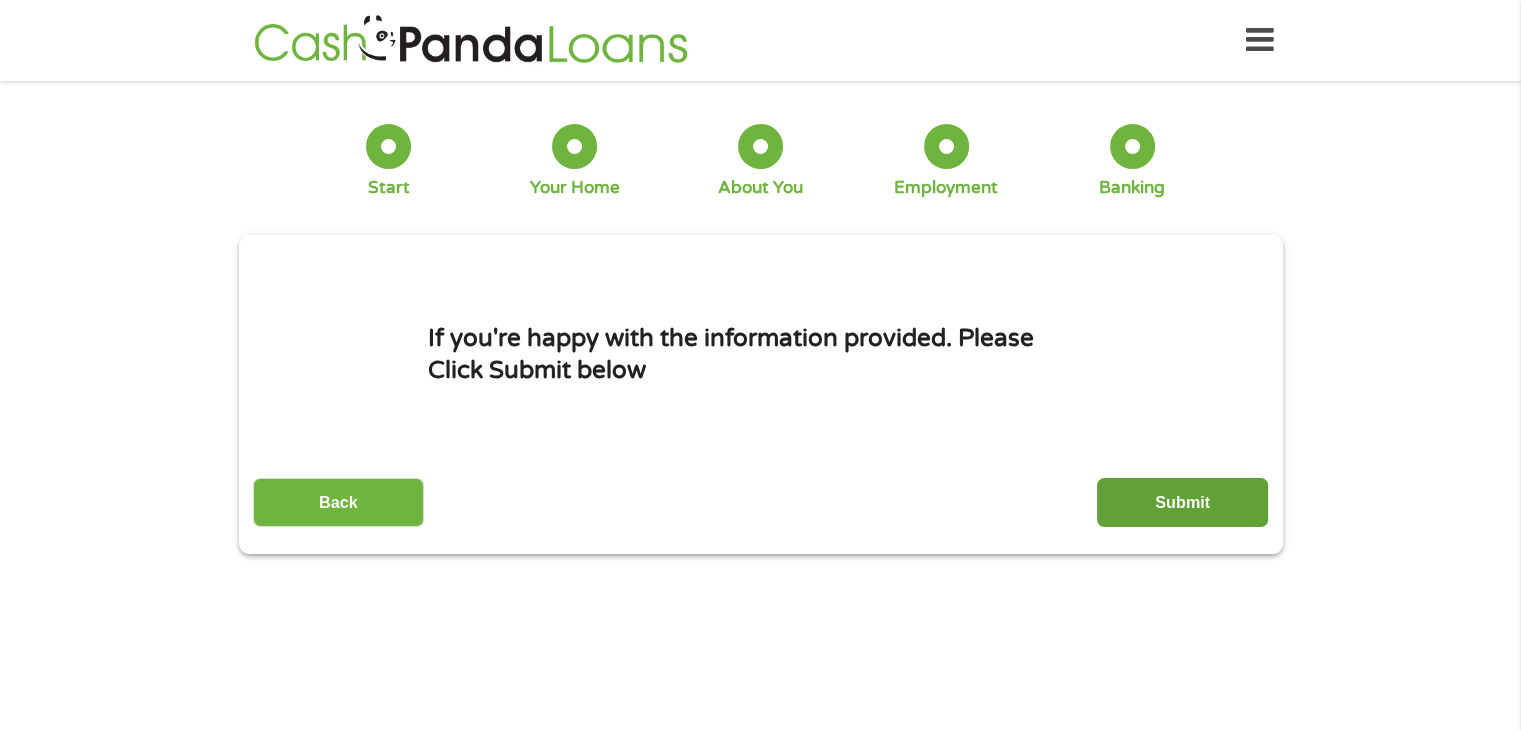 click on "Submit" at bounding box center (1182, 502) 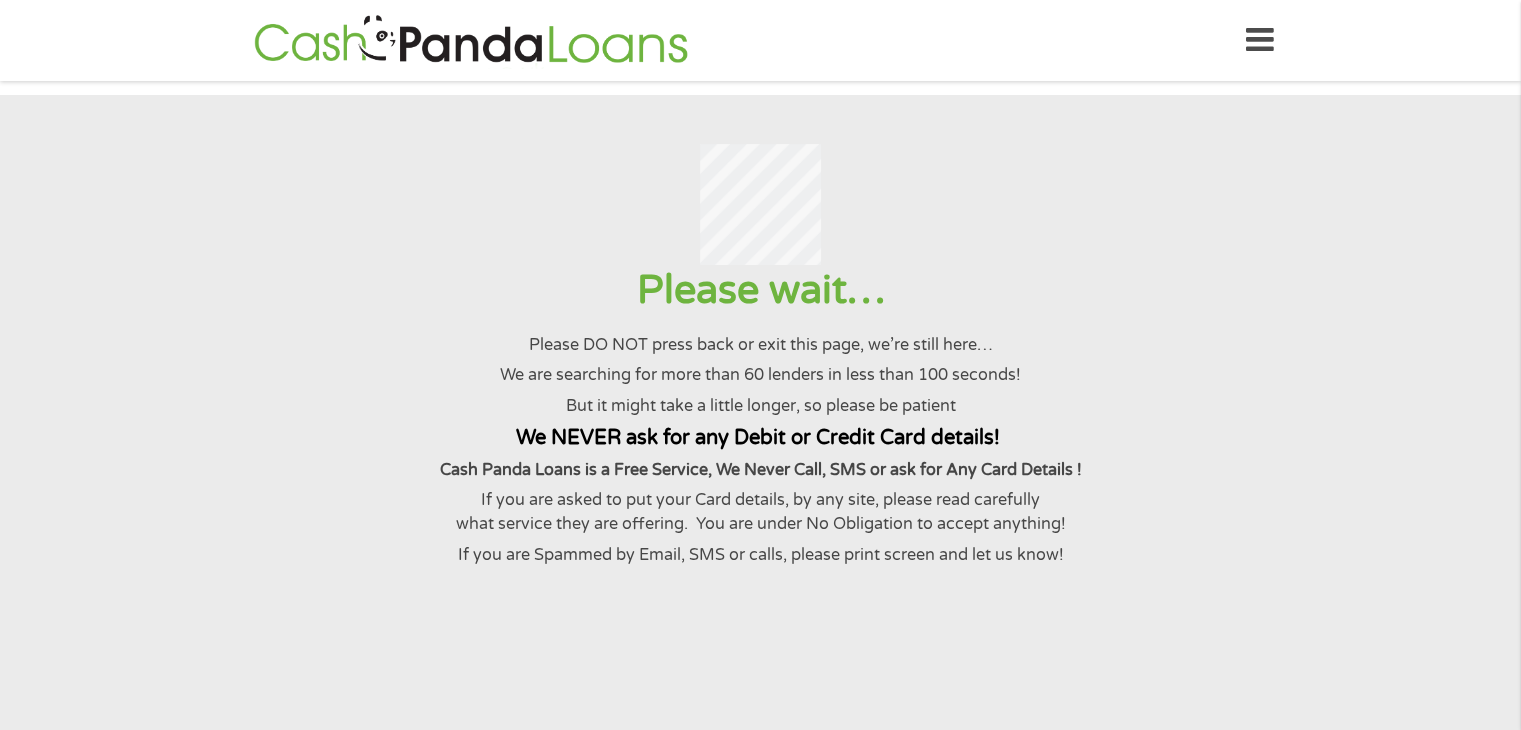click on "If you are asked to put your Card details, by any site, please read carefully  what service they are offering.  You are under No Obligation to accept anything!" at bounding box center (760, 512) 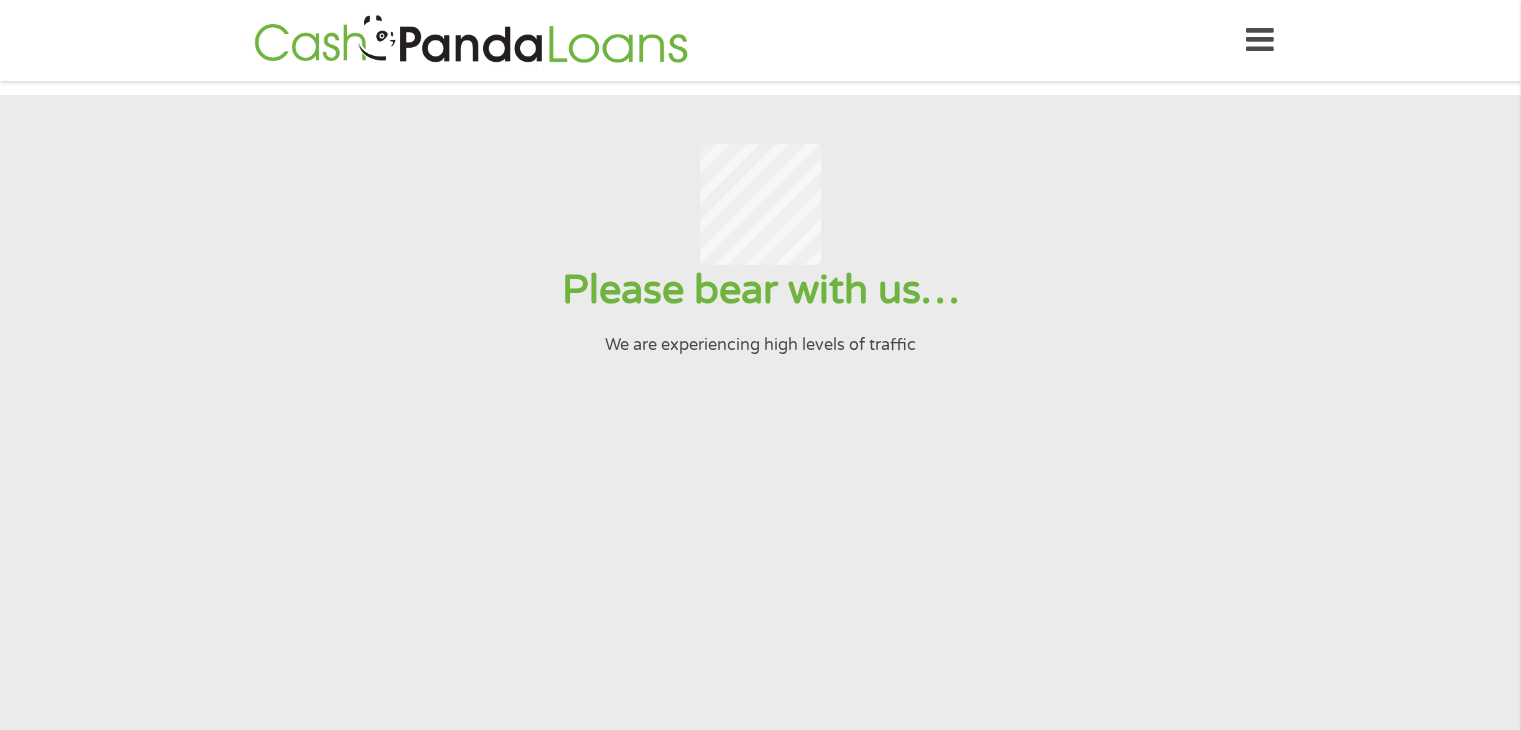 click on "Please bear with us…
We are experiencing high levels of traffic" at bounding box center (760, 432) 